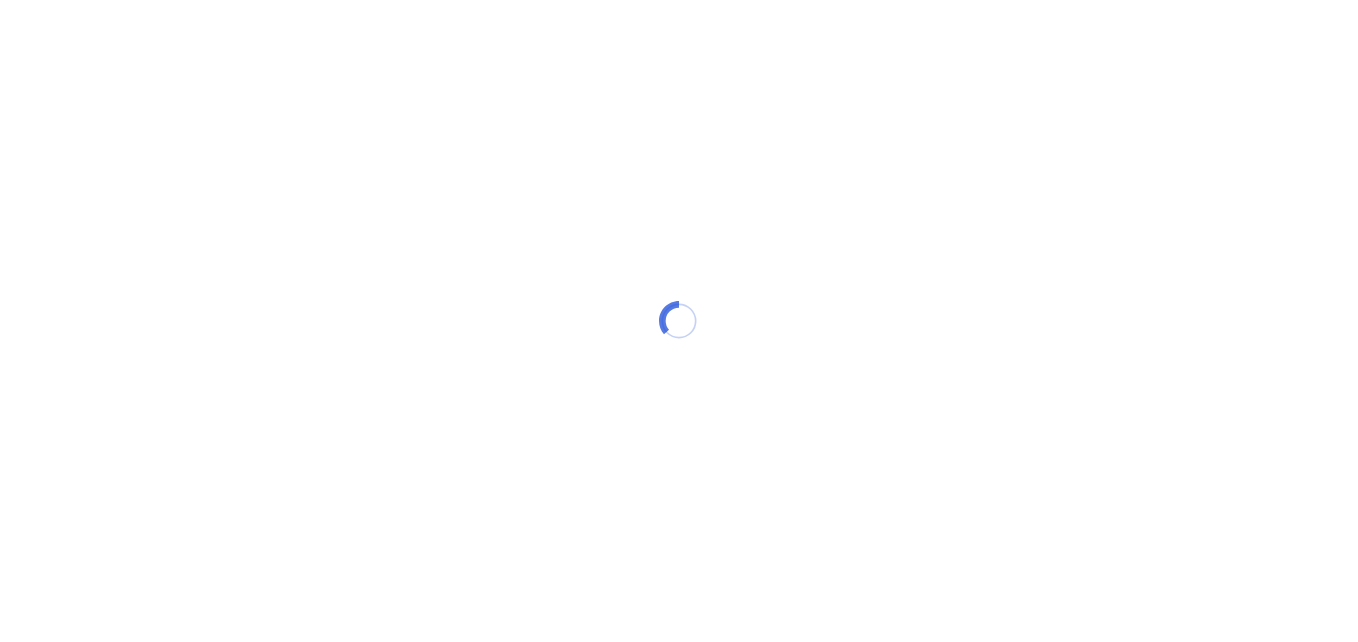 scroll, scrollTop: 0, scrollLeft: 0, axis: both 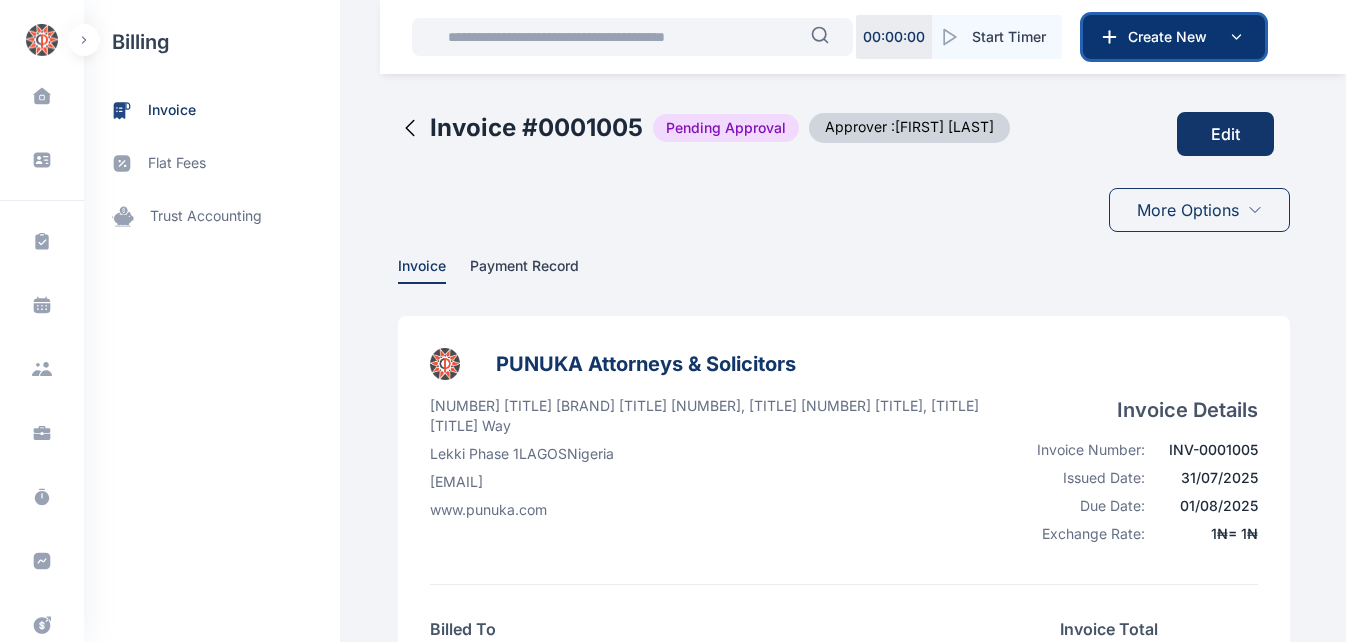 click on "Create New" at bounding box center (1172, 37) 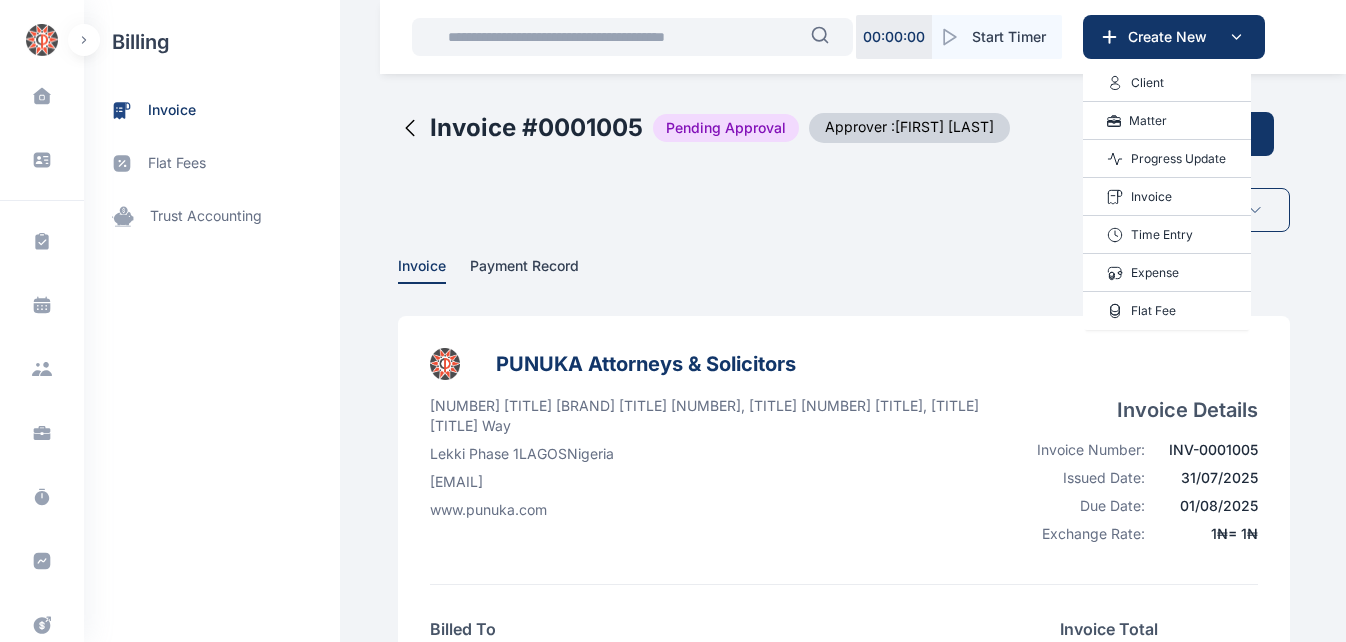 click on "Invoice" at bounding box center (1151, 197) 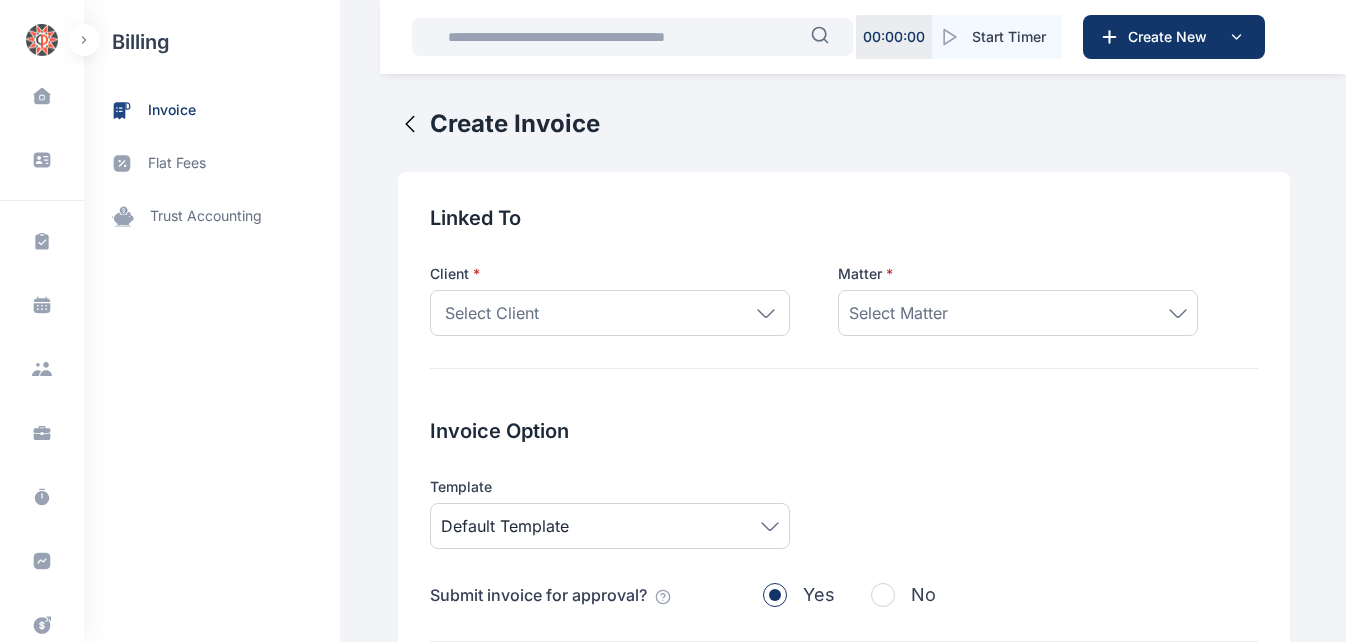 click on "Select Client" at bounding box center (610, 313) 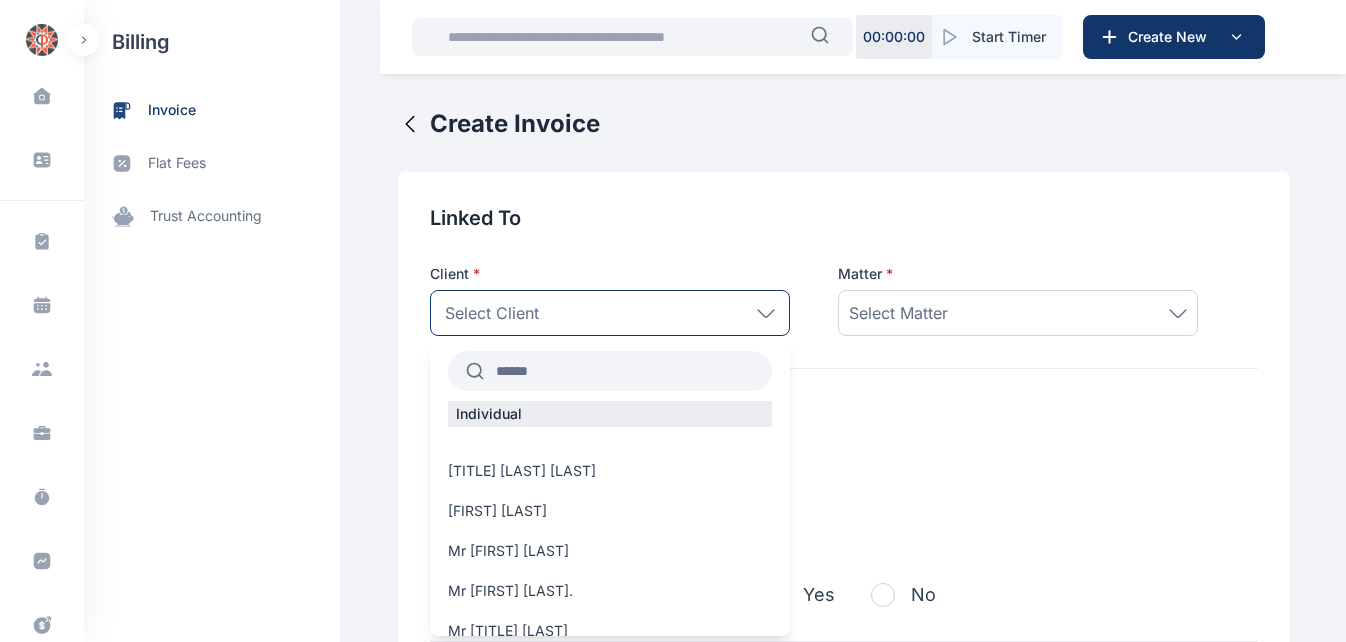 click at bounding box center (628, 371) 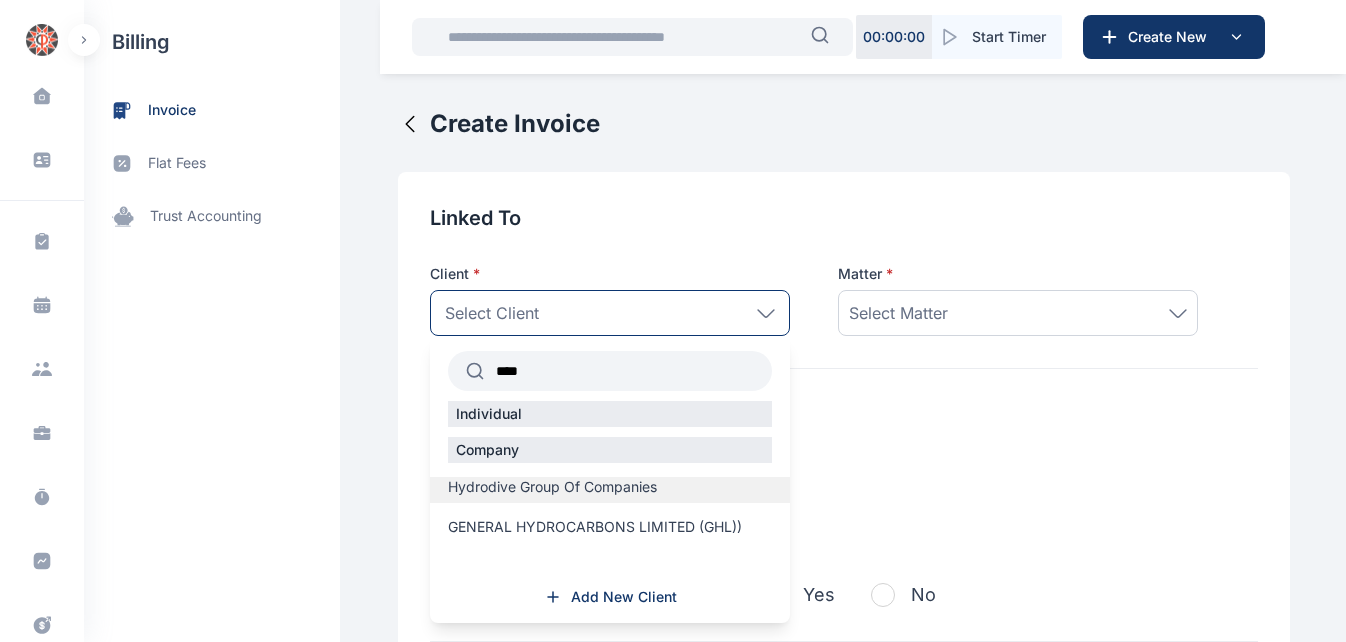 type on "****" 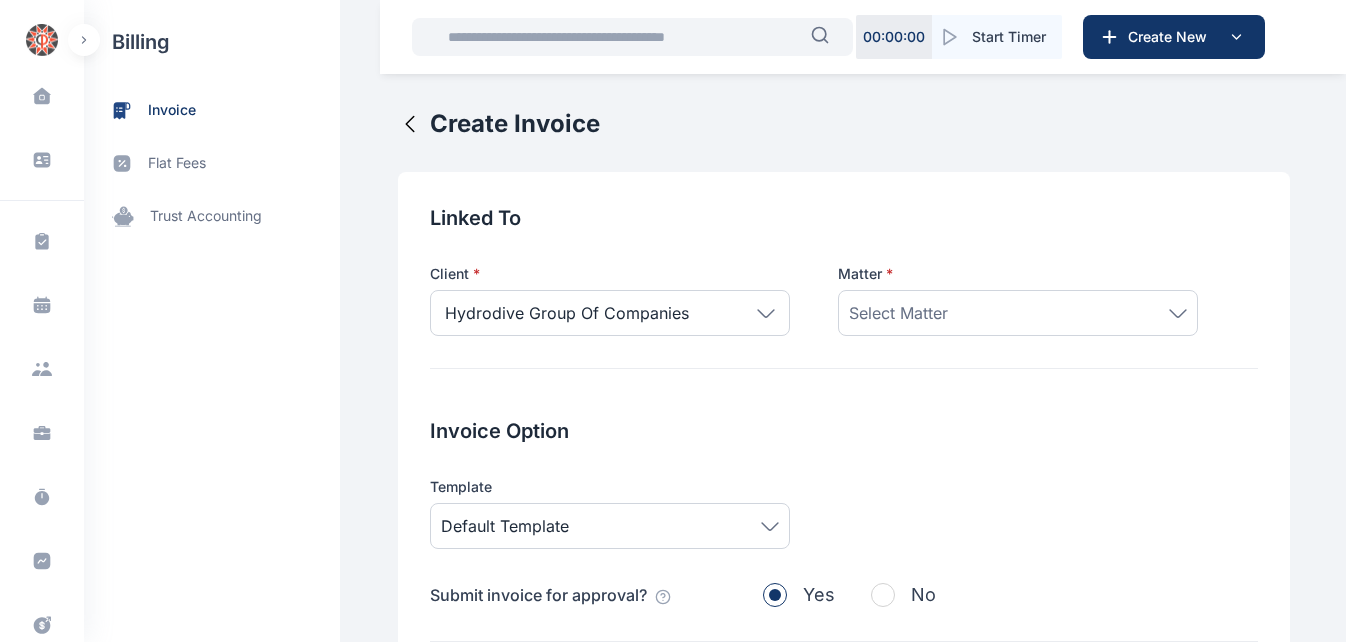 click on "Select Matter" at bounding box center (898, 313) 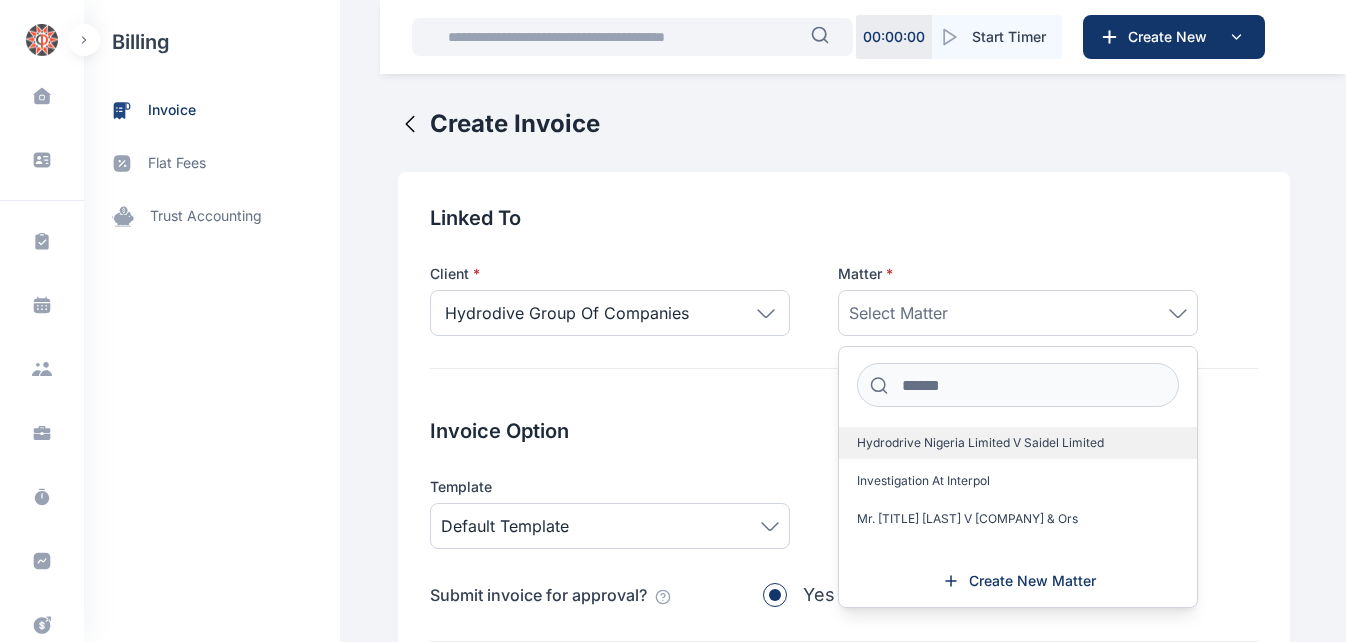 click on "Hydrodrive Nigeria Limited V Saidel Limited" at bounding box center (980, 443) 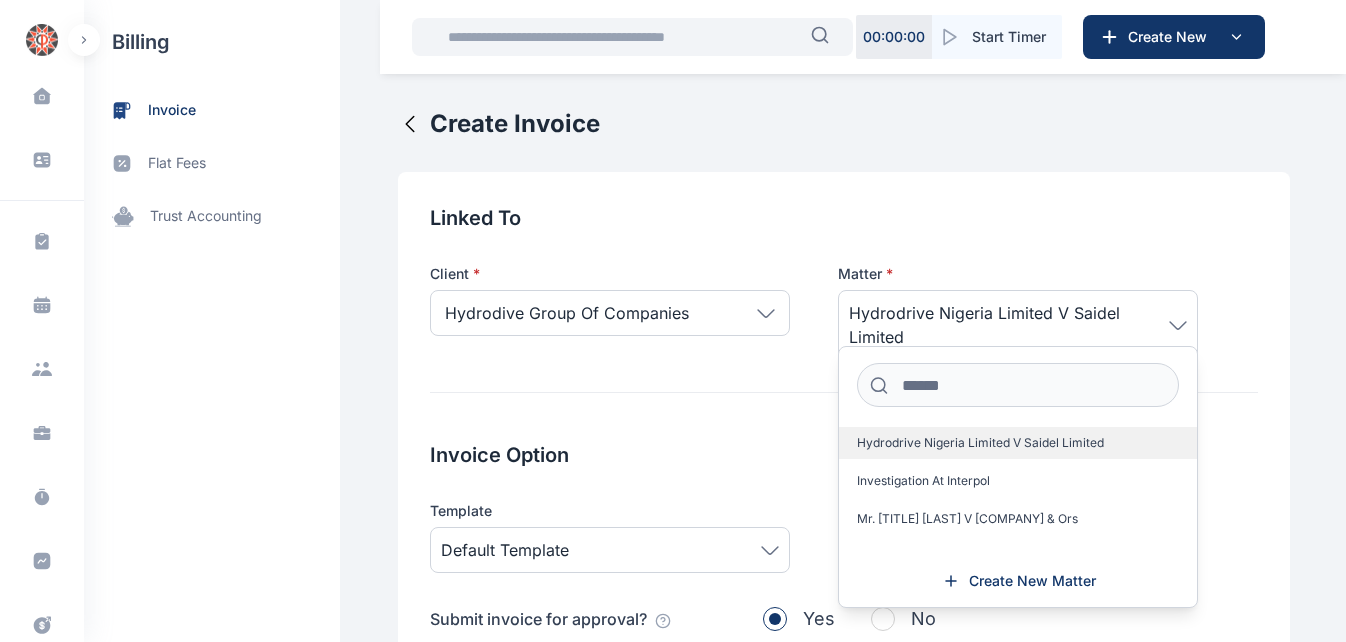 click on "Hydrodrive Nigeria Limited V Saidel Limited" at bounding box center [980, 443] 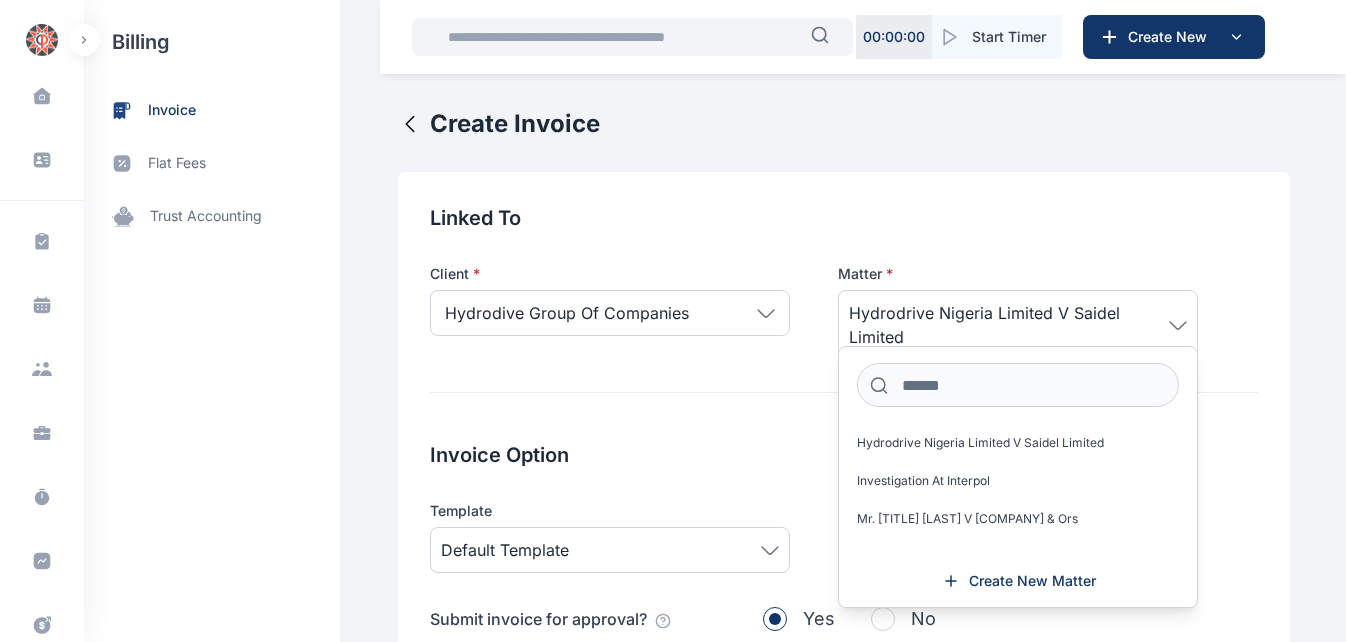 click on "Invoice Option" at bounding box center [844, 455] 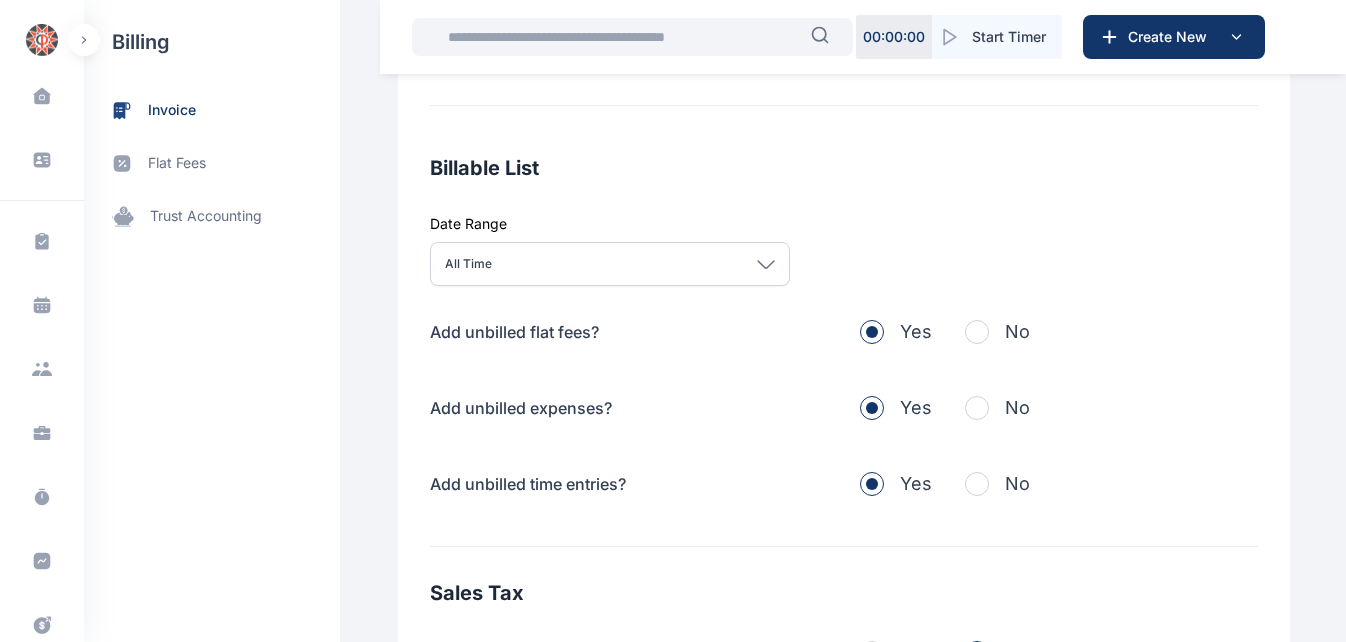 scroll, scrollTop: 600, scrollLeft: 0, axis: vertical 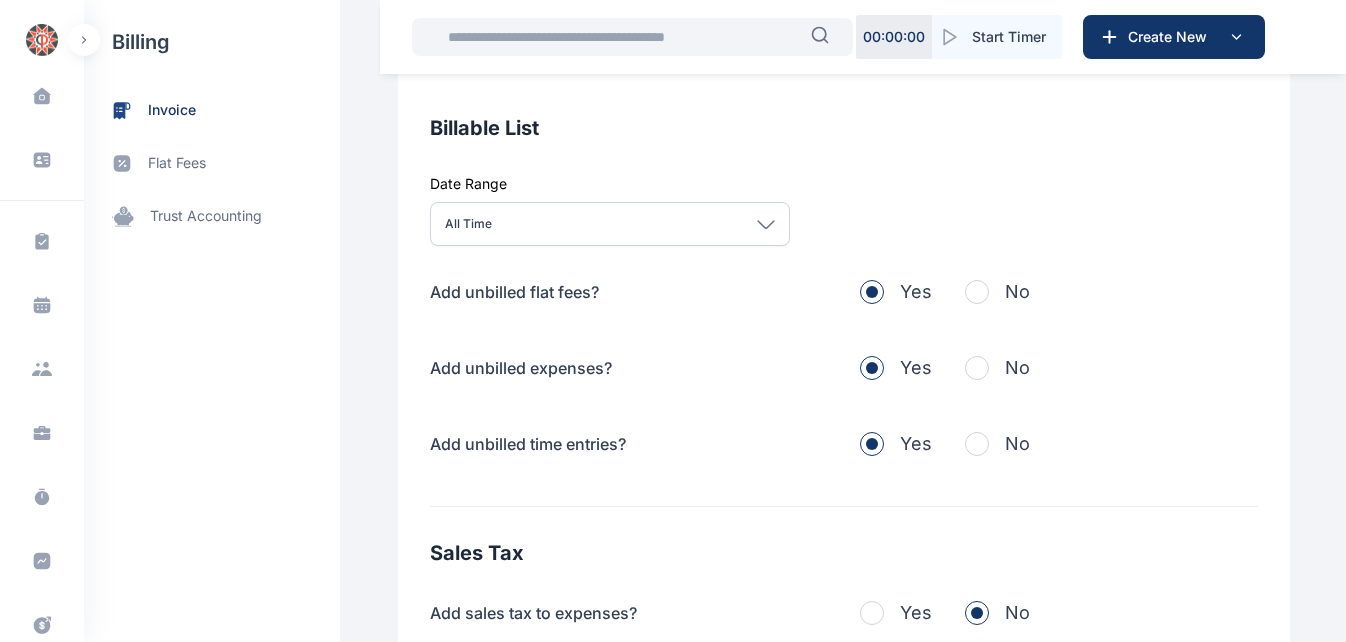 click at bounding box center [977, 292] 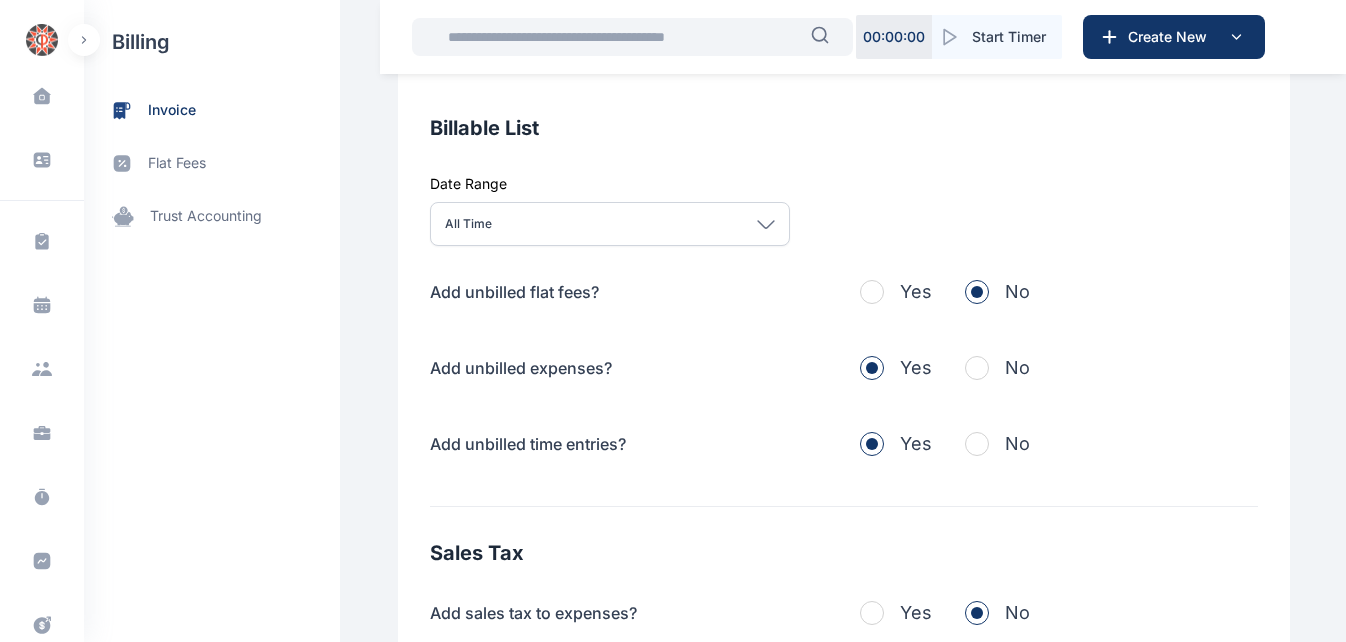 click at bounding box center (977, 368) 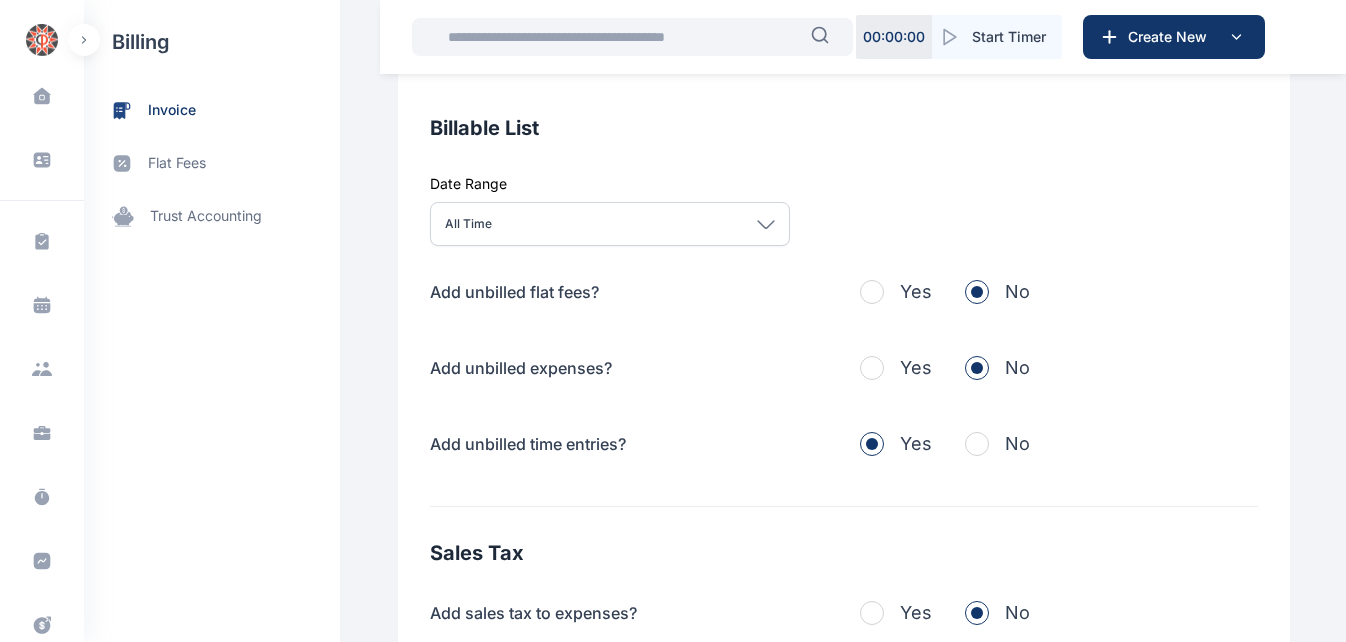 click at bounding box center [977, 444] 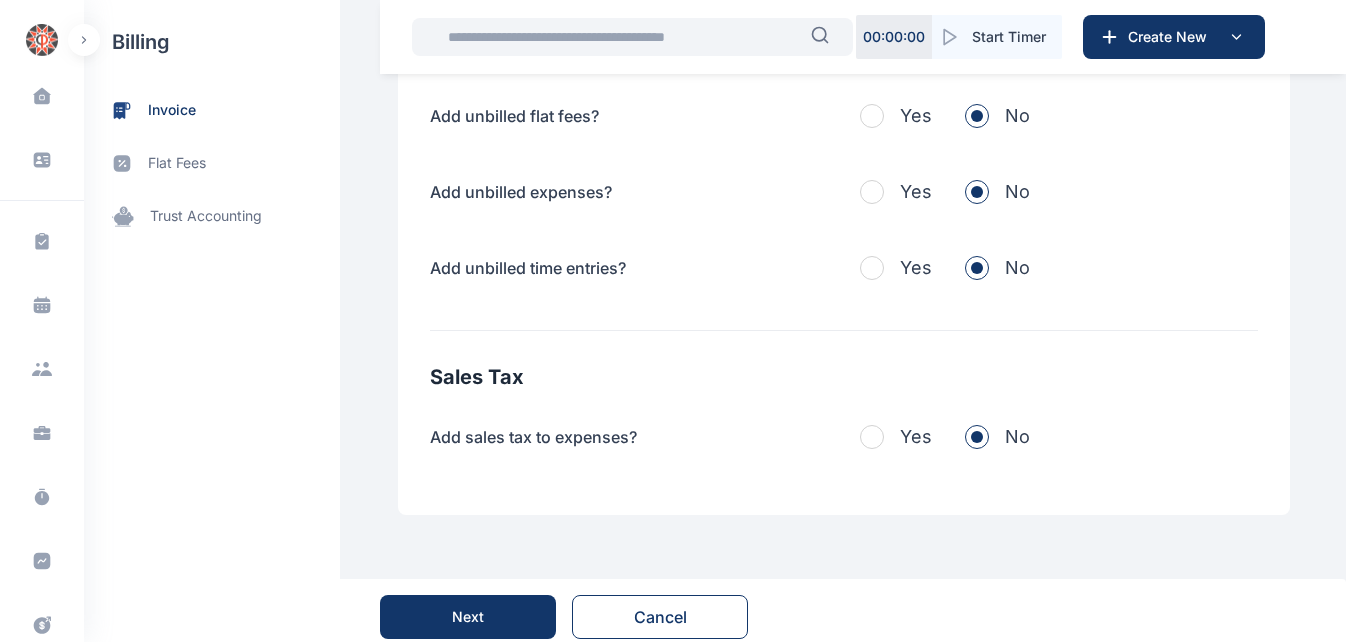 scroll, scrollTop: 789, scrollLeft: 0, axis: vertical 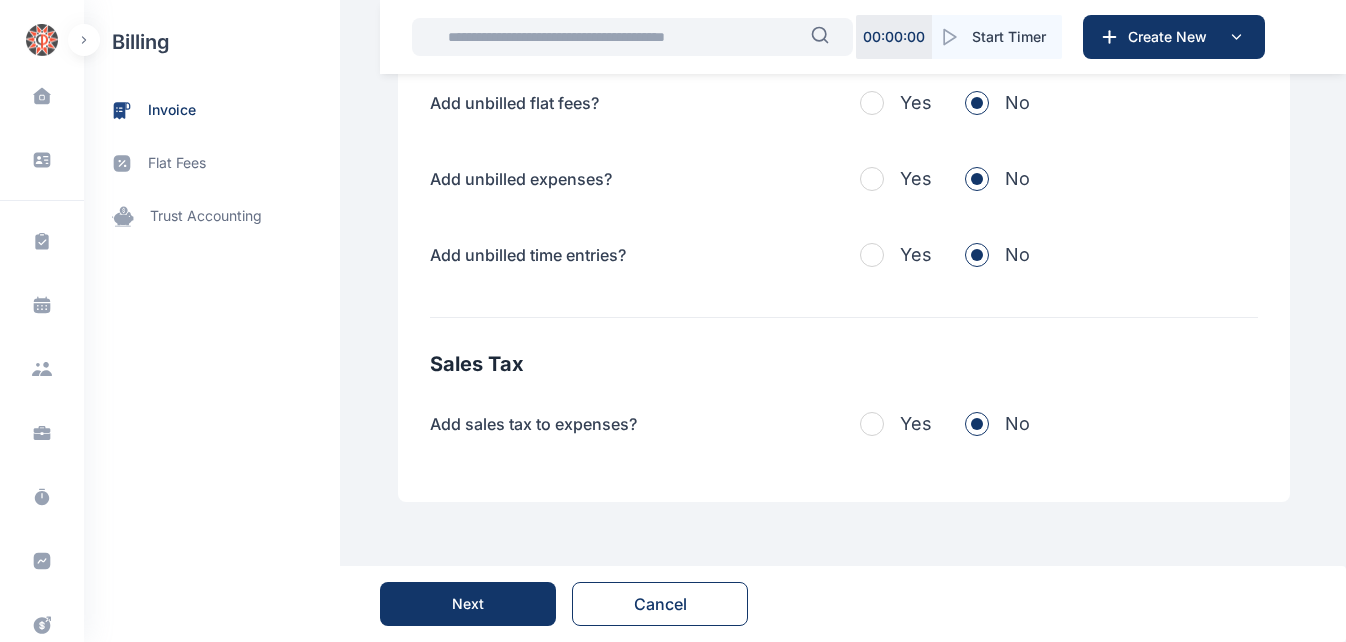 click on "Next" at bounding box center [468, 604] 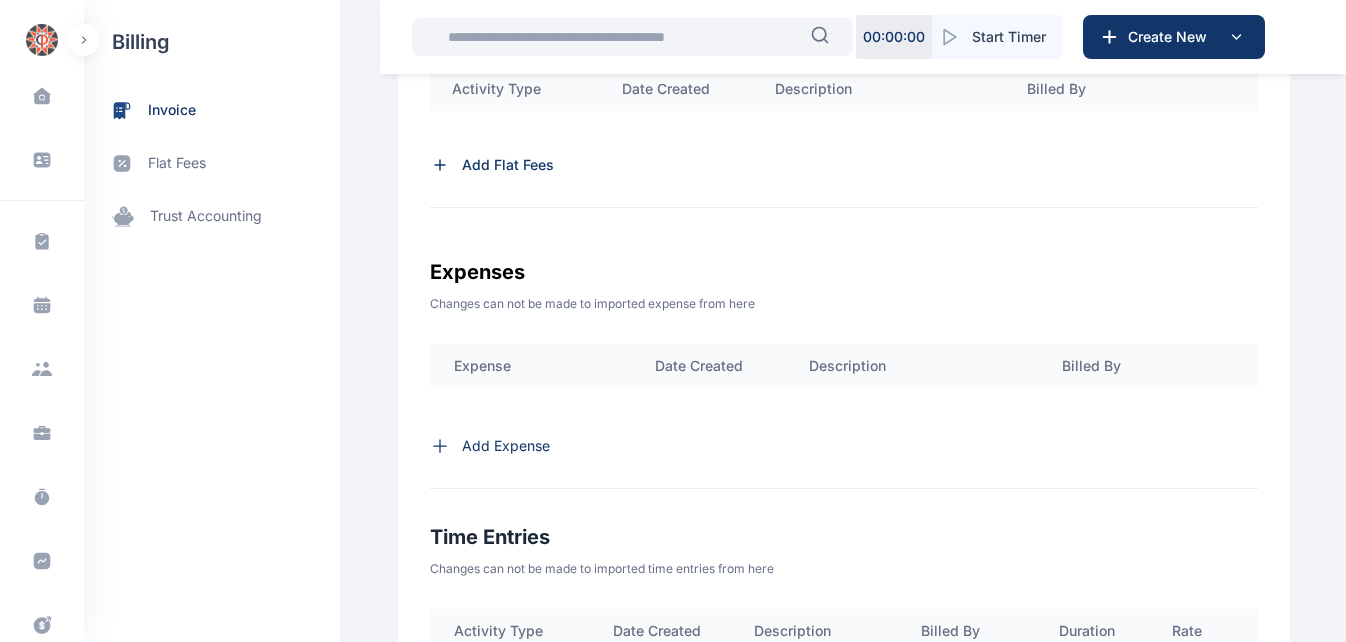scroll, scrollTop: 273, scrollLeft: 0, axis: vertical 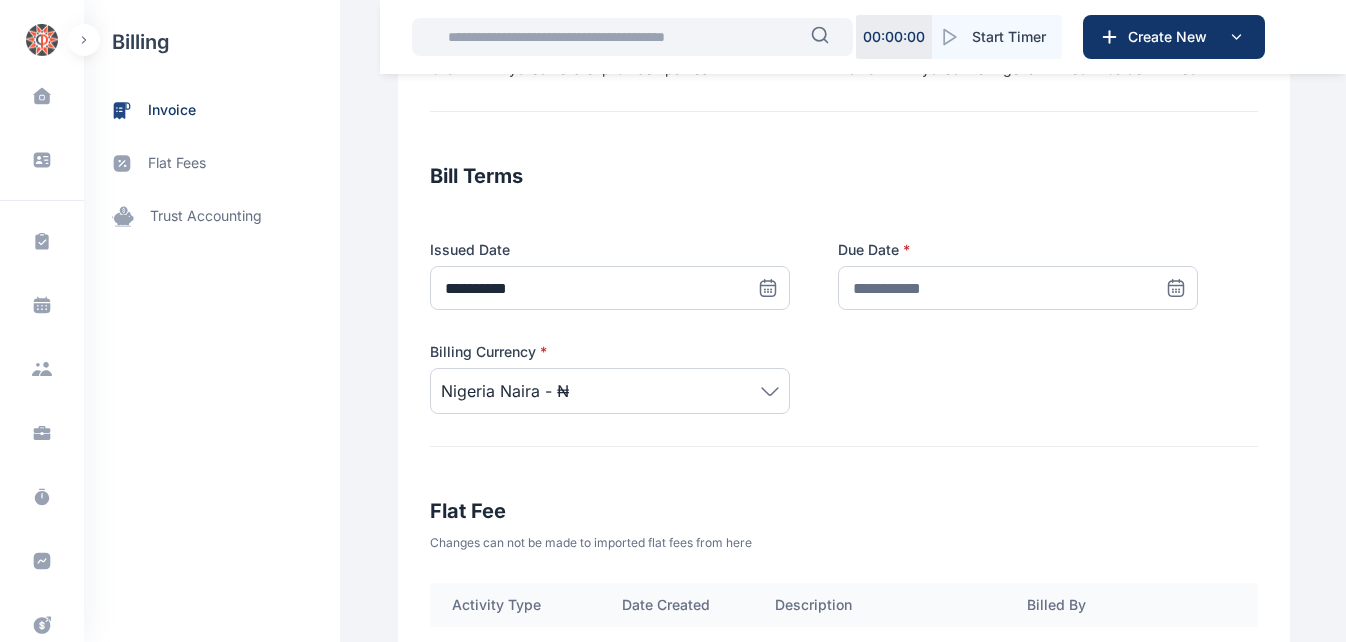 click 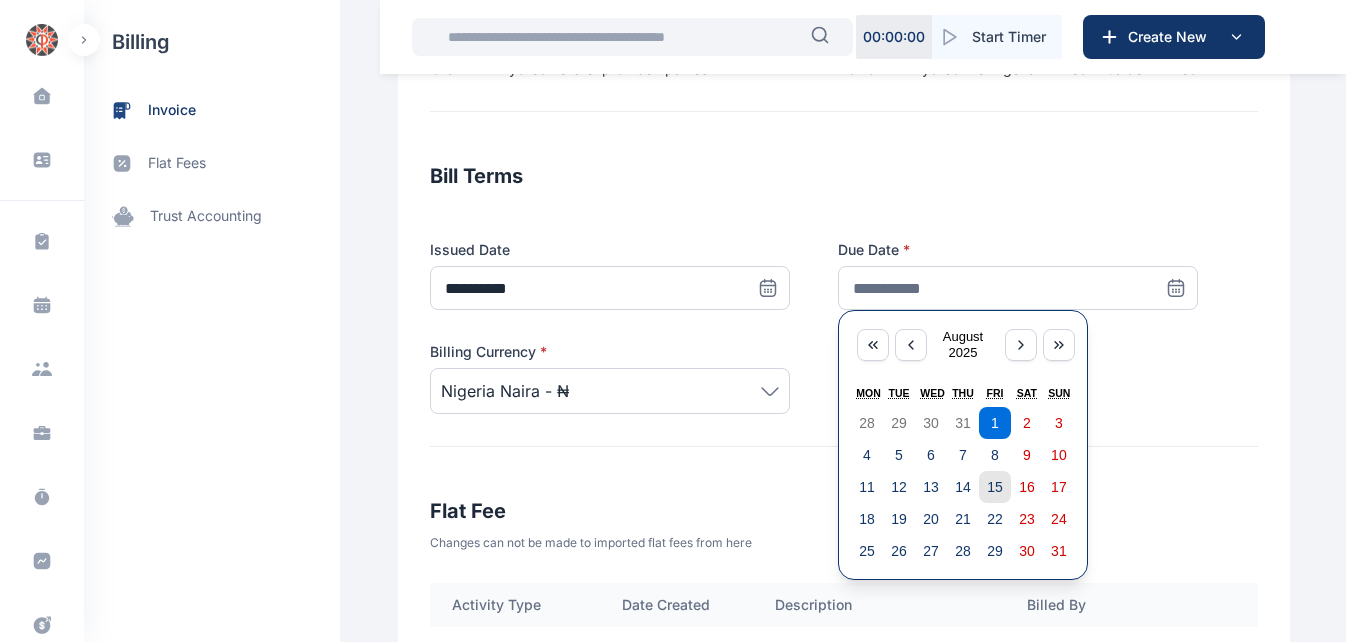 click on "15" at bounding box center (995, 487) 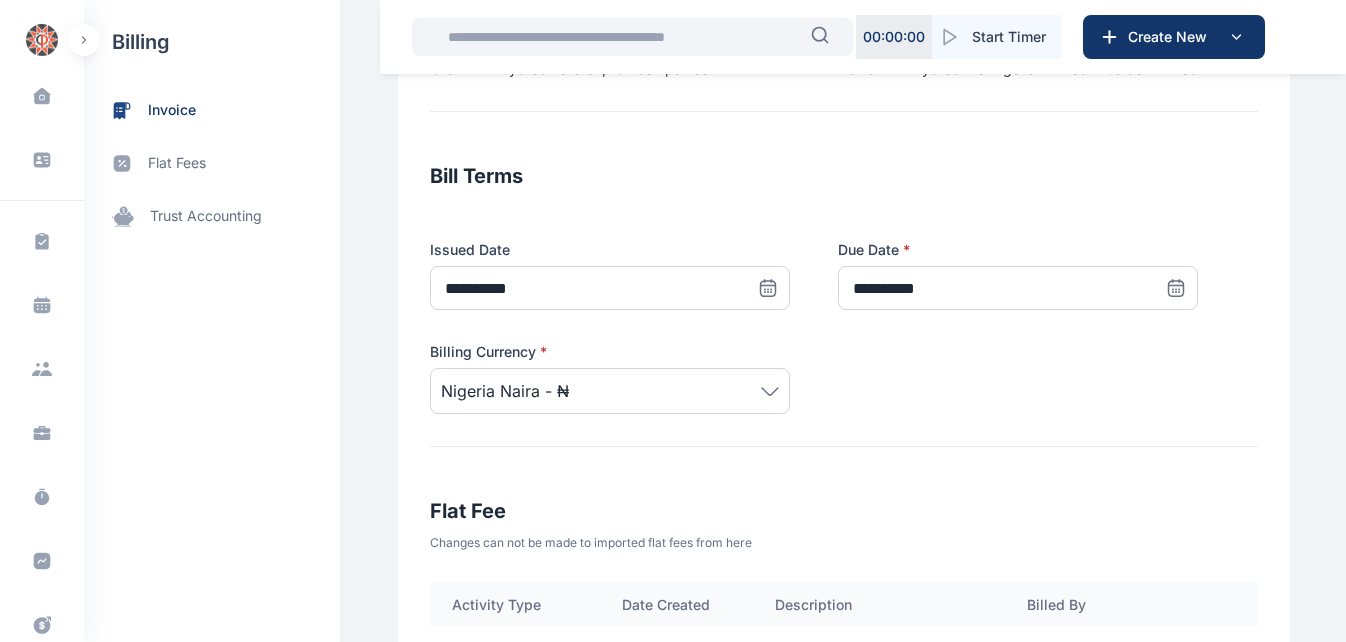 type on "**********" 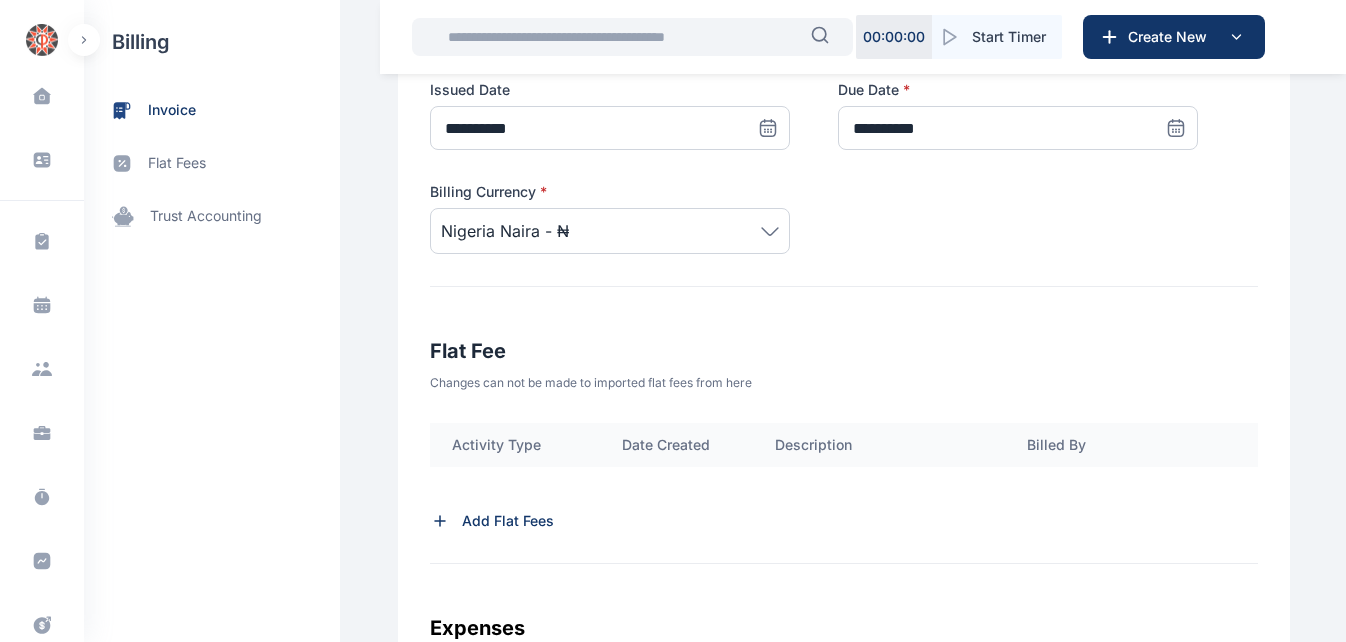 scroll, scrollTop: 473, scrollLeft: 0, axis: vertical 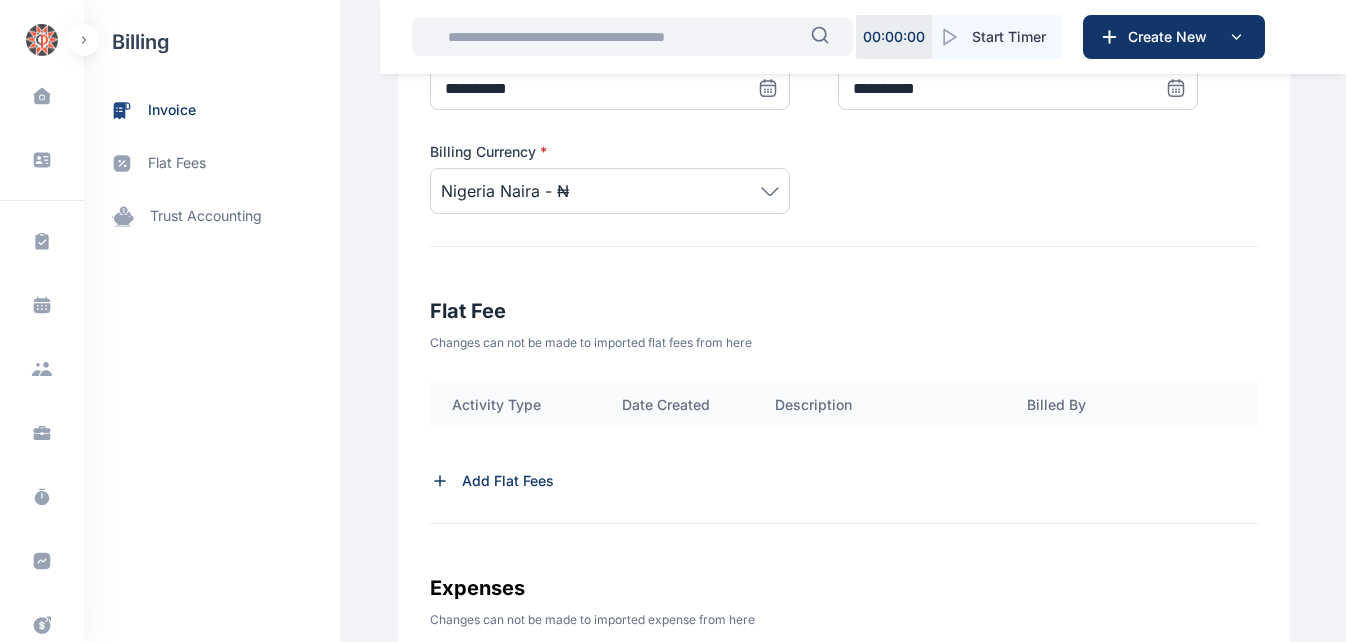 click at bounding box center (84, 40) 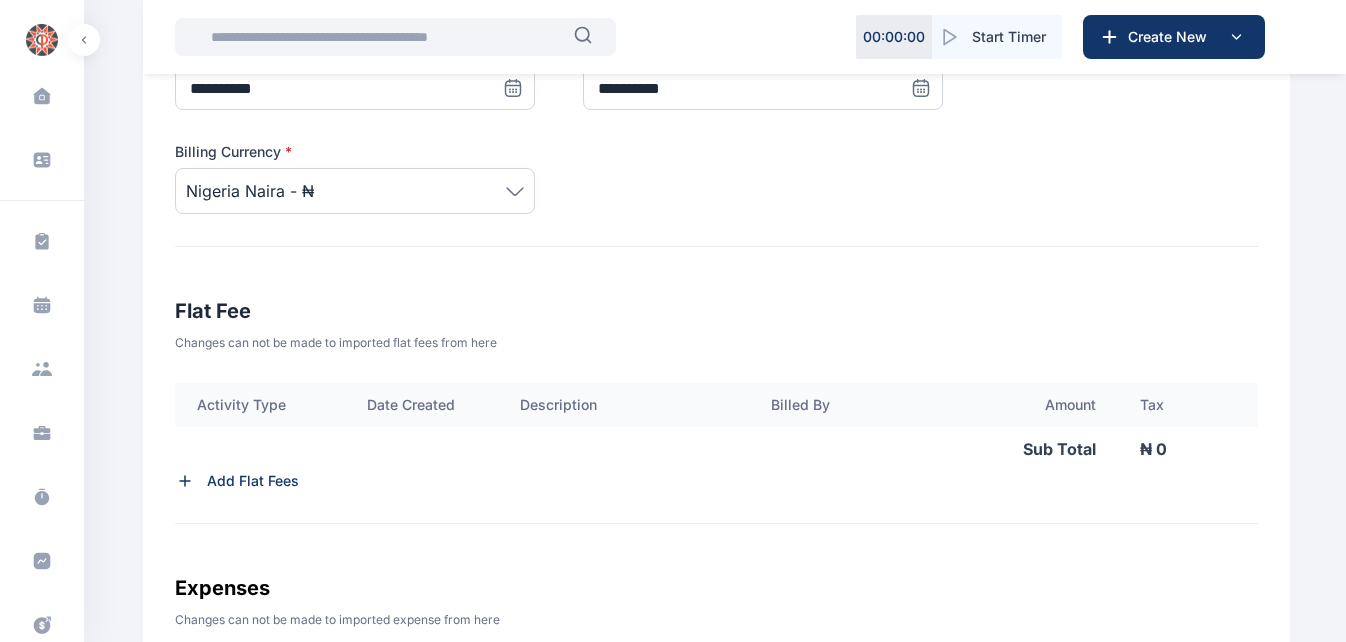 type 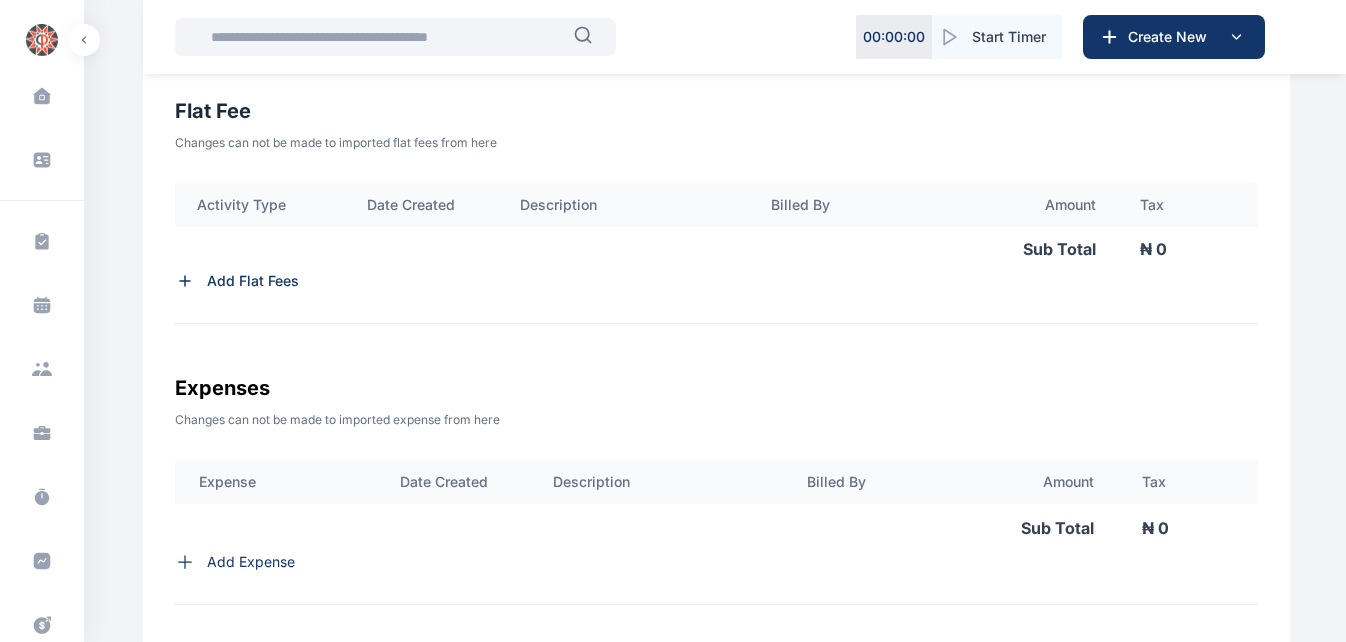 scroll, scrollTop: 713, scrollLeft: 0, axis: vertical 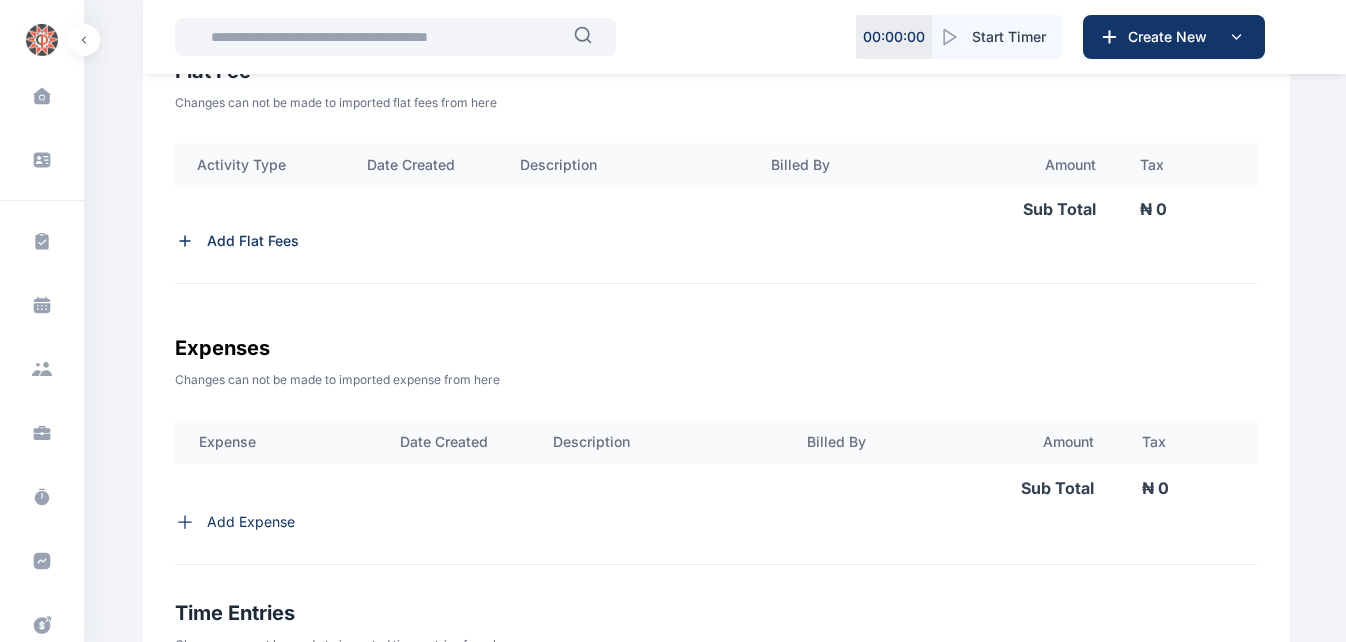 click on "Add Flat Fees" at bounding box center [253, 241] 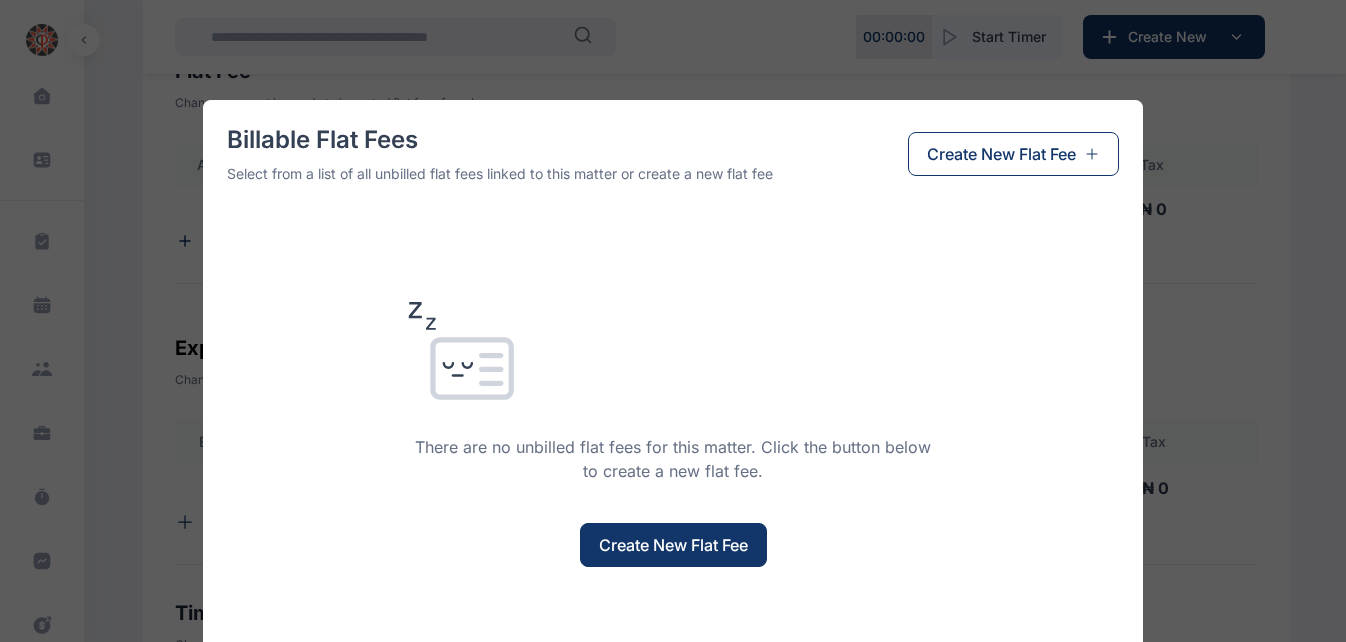 click on "Create New Flat Fee" at bounding box center [673, 545] 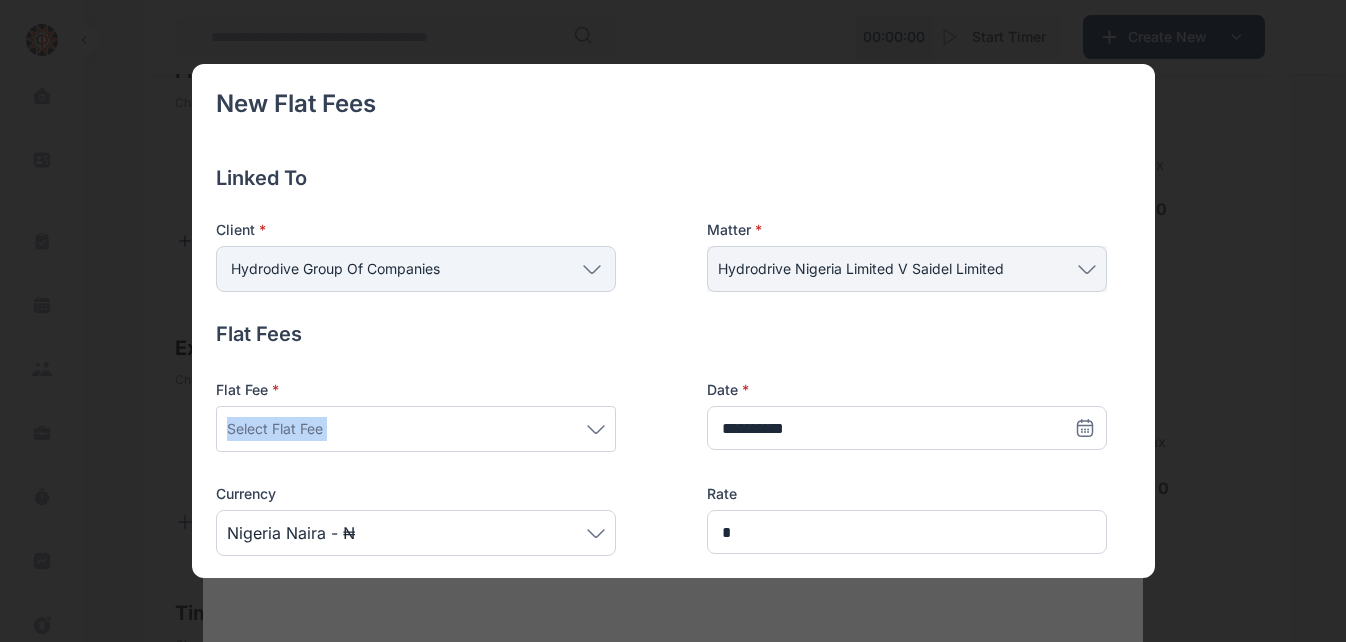 drag, startPoint x: 577, startPoint y: 366, endPoint x: 586, endPoint y: 432, distance: 66.61081 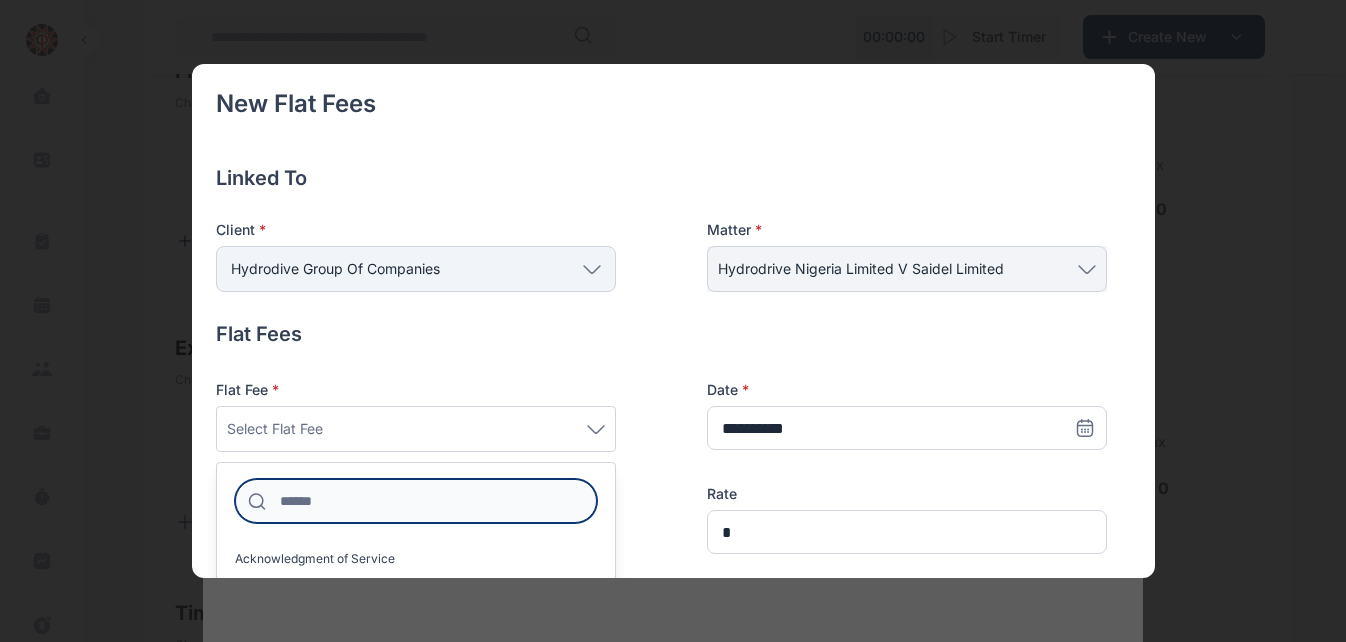 click at bounding box center (416, 501) 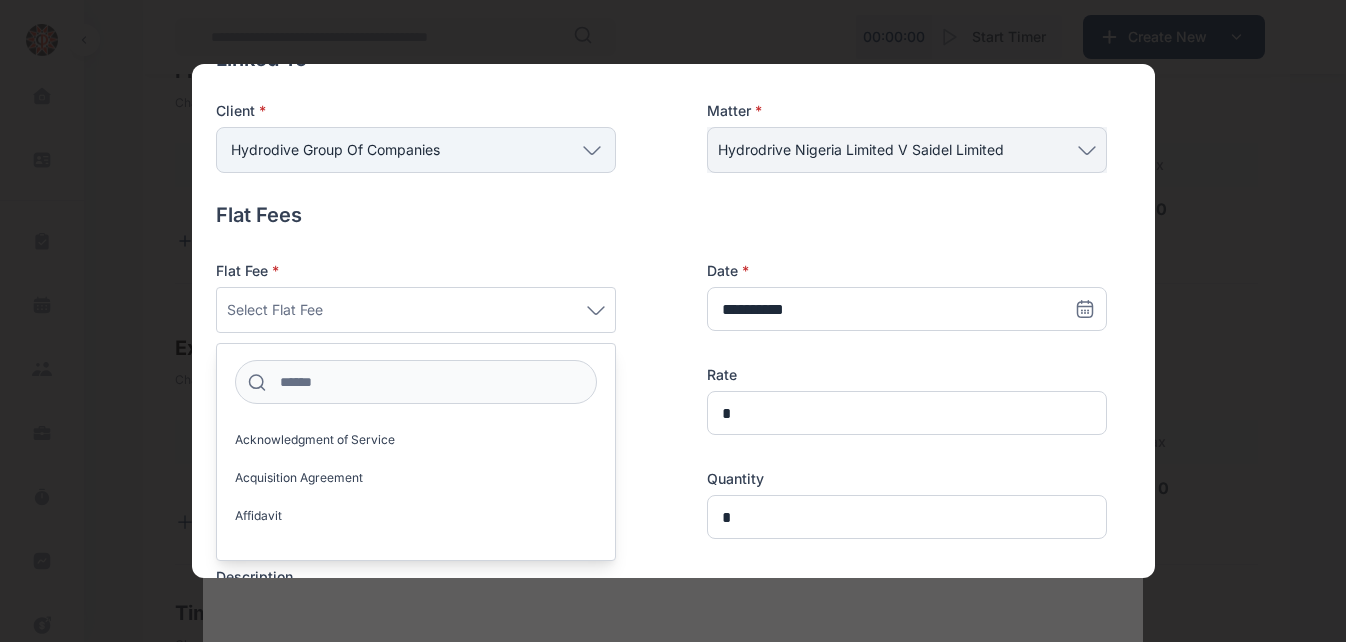 scroll, scrollTop: 131, scrollLeft: 0, axis: vertical 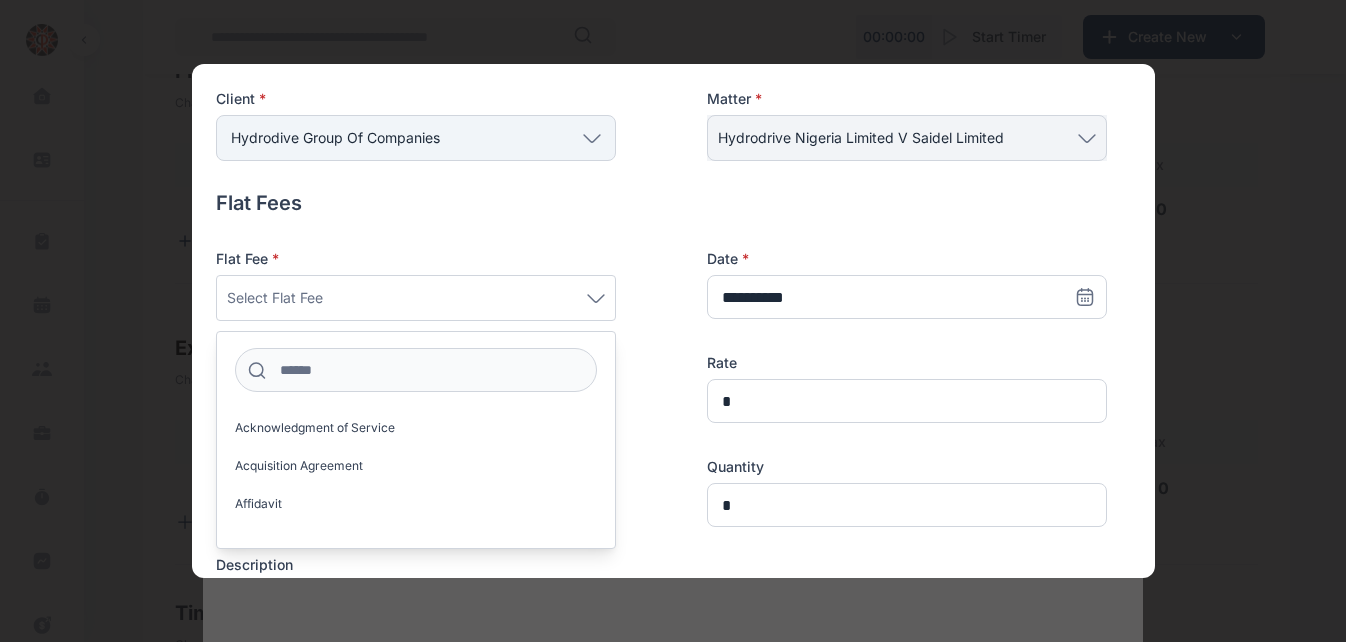 click on "[LIST]" at bounding box center [673, 321] 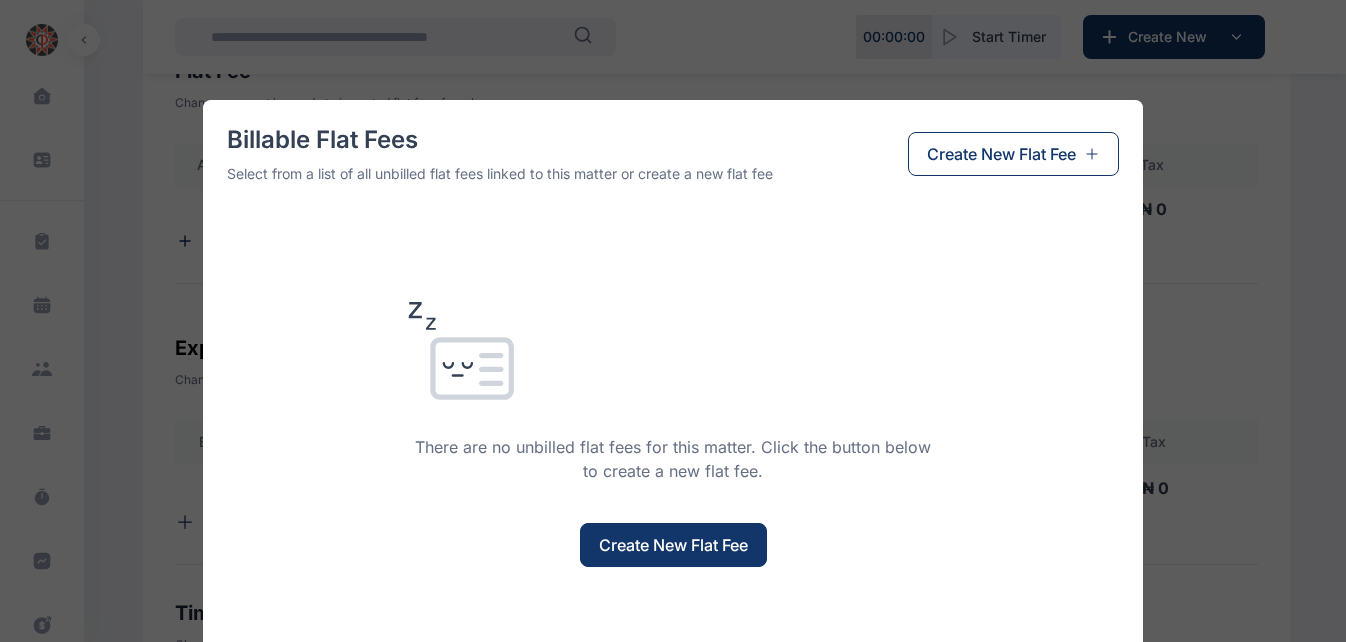 click on "Create New Flat Fee" at bounding box center (673, 545) 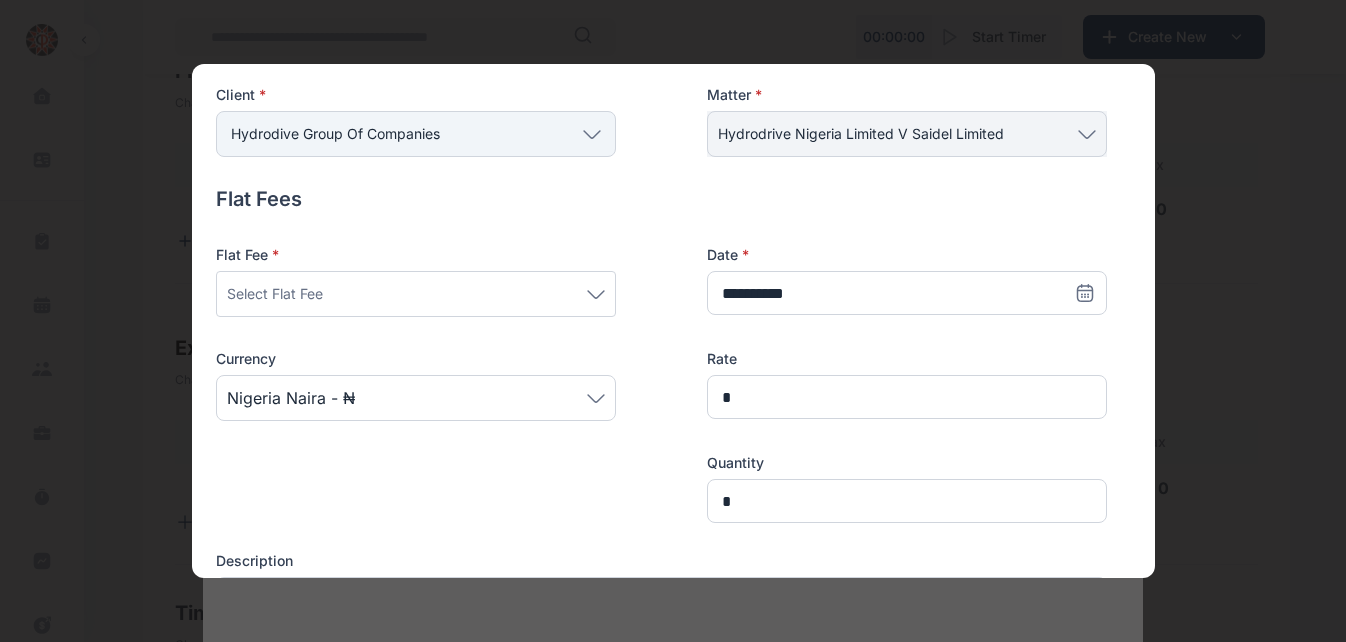 scroll, scrollTop: 182, scrollLeft: 0, axis: vertical 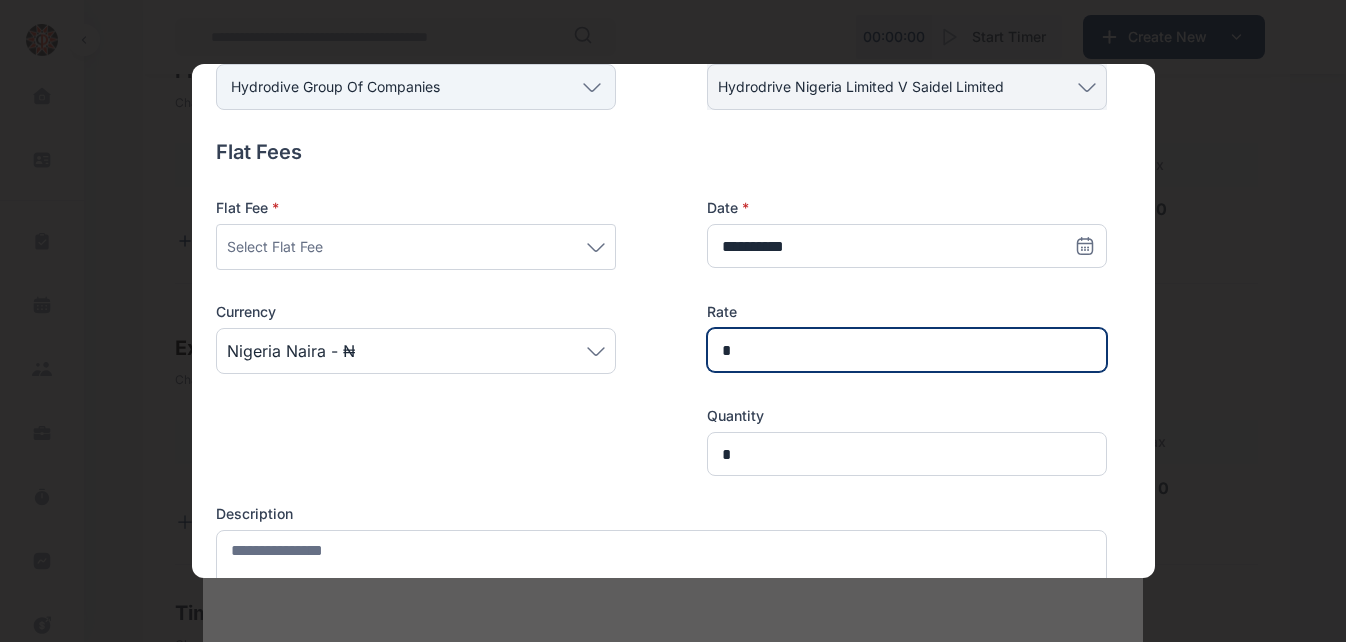 click on "*" at bounding box center (907, 350) 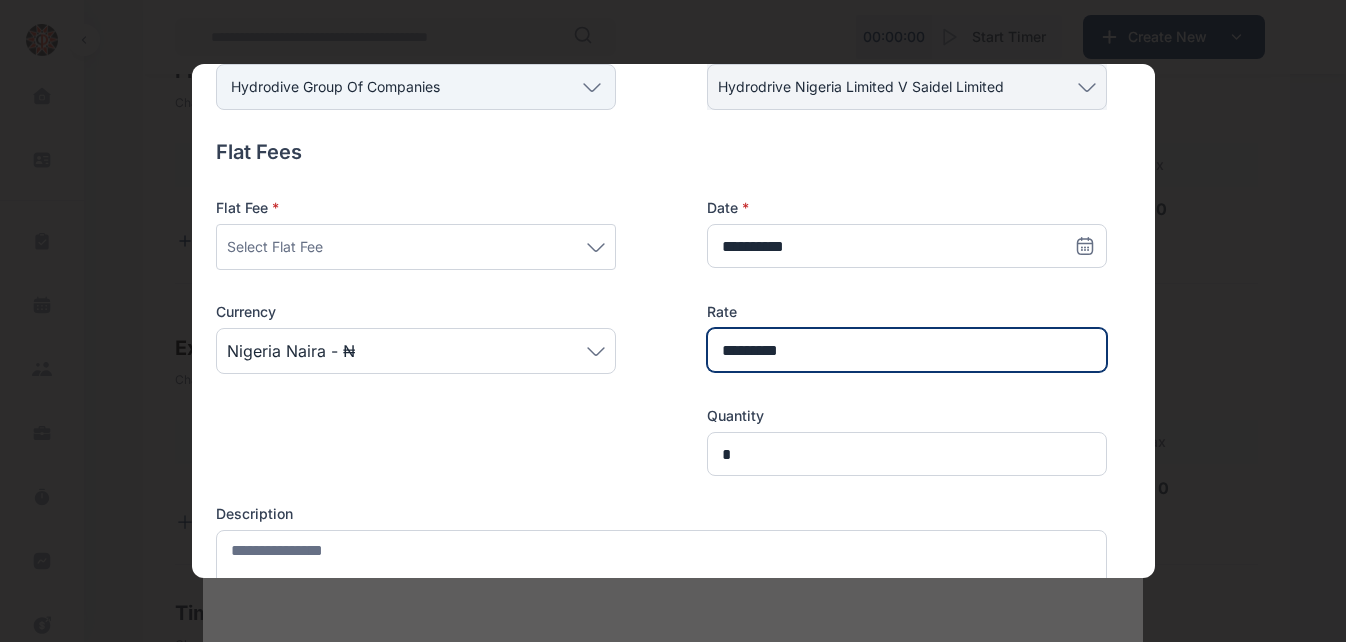 type on "*********" 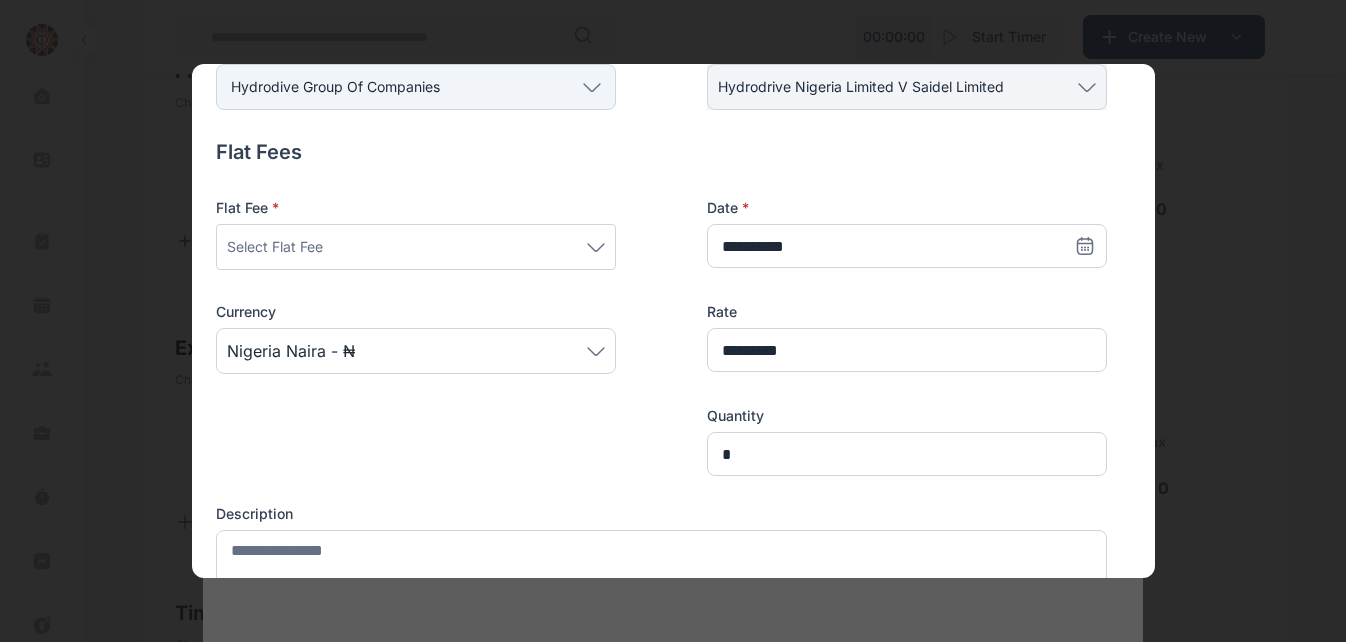 click on "Select Flat Fee" at bounding box center [416, 247] 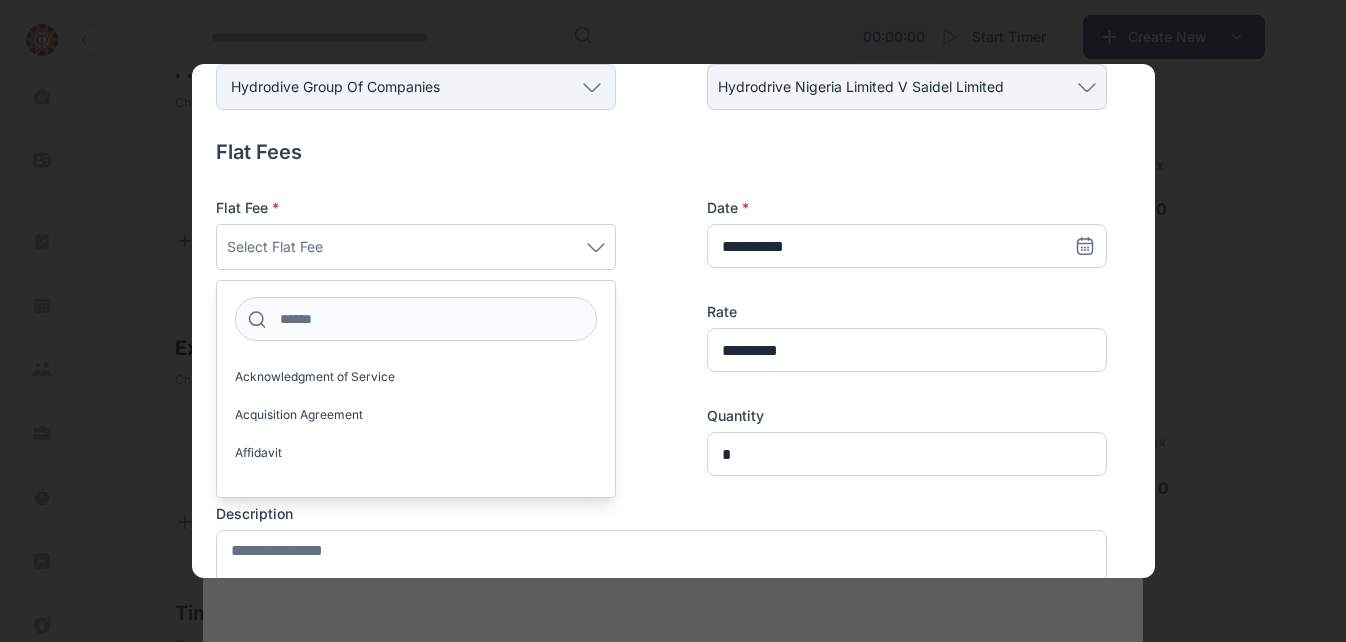 drag, startPoint x: 616, startPoint y: 368, endPoint x: 616, endPoint y: 379, distance: 11 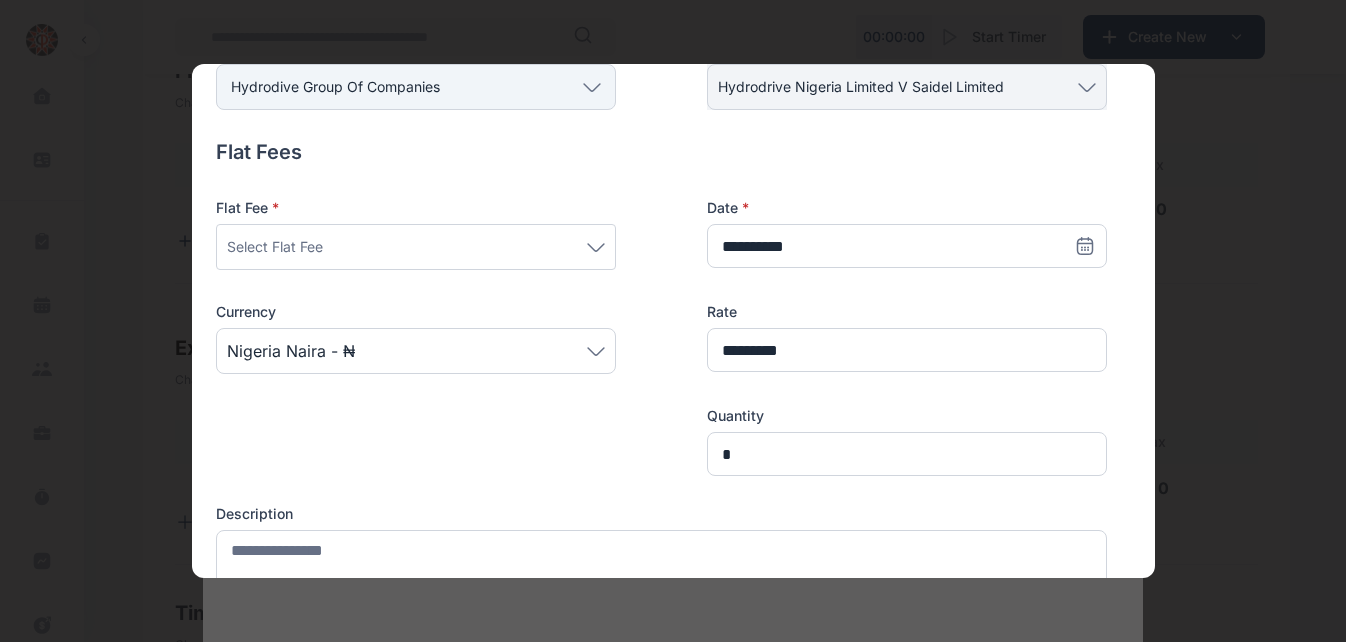 click on "Nigeria Naira -  ₦" at bounding box center (416, 351) 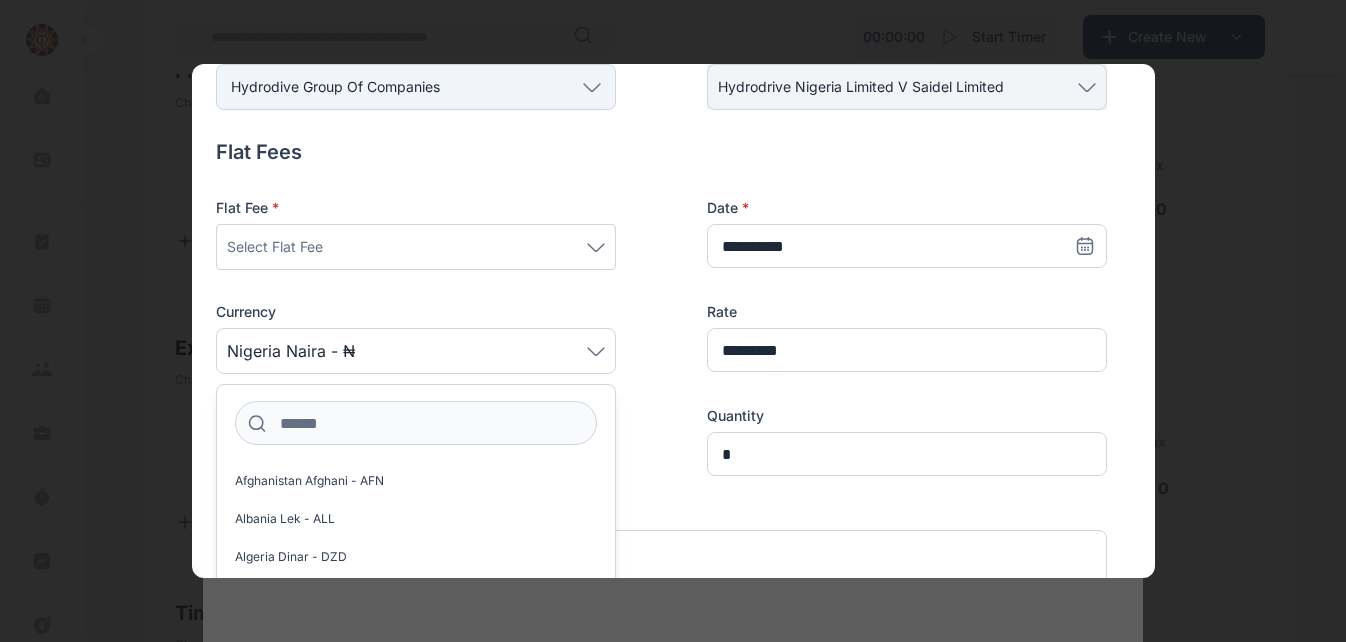 click 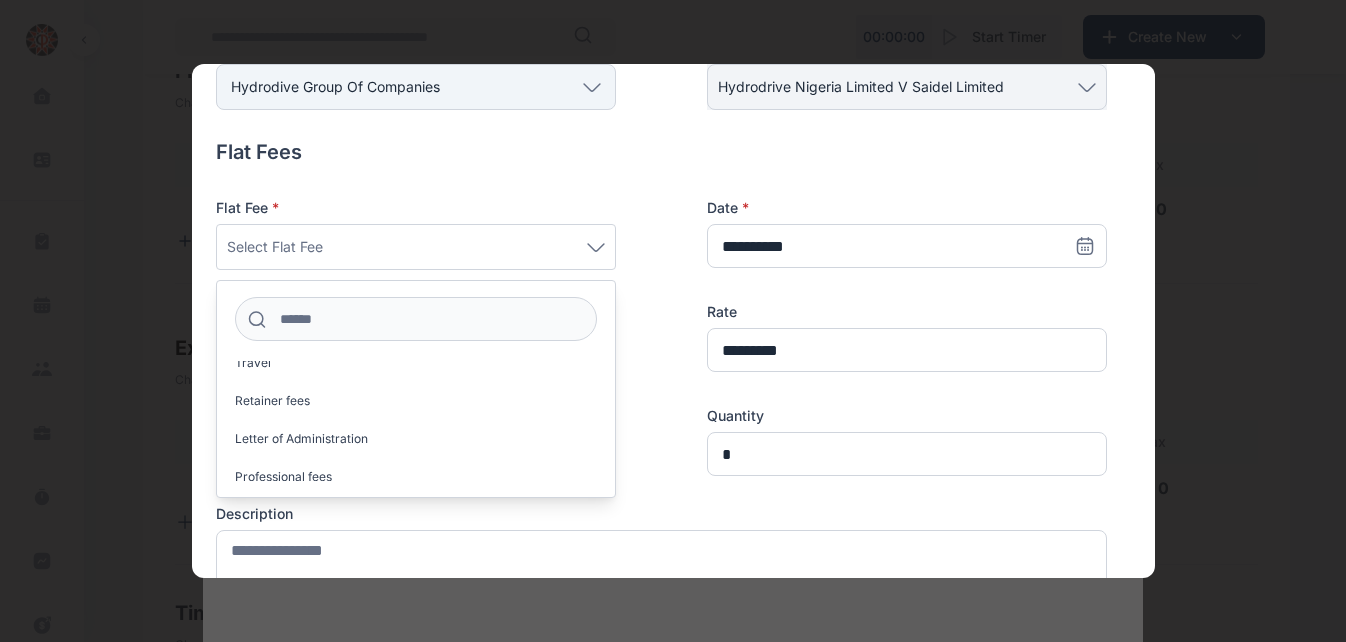 scroll, scrollTop: 1818, scrollLeft: 0, axis: vertical 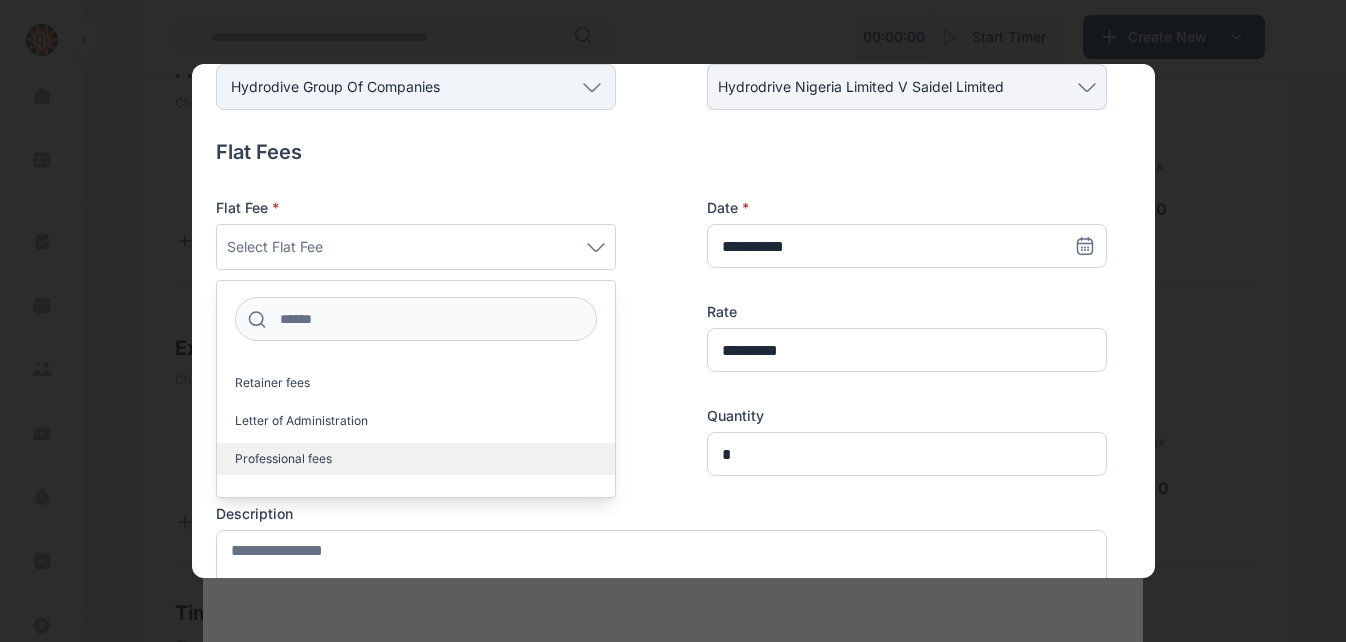 click on "Professional fees" at bounding box center (416, 459) 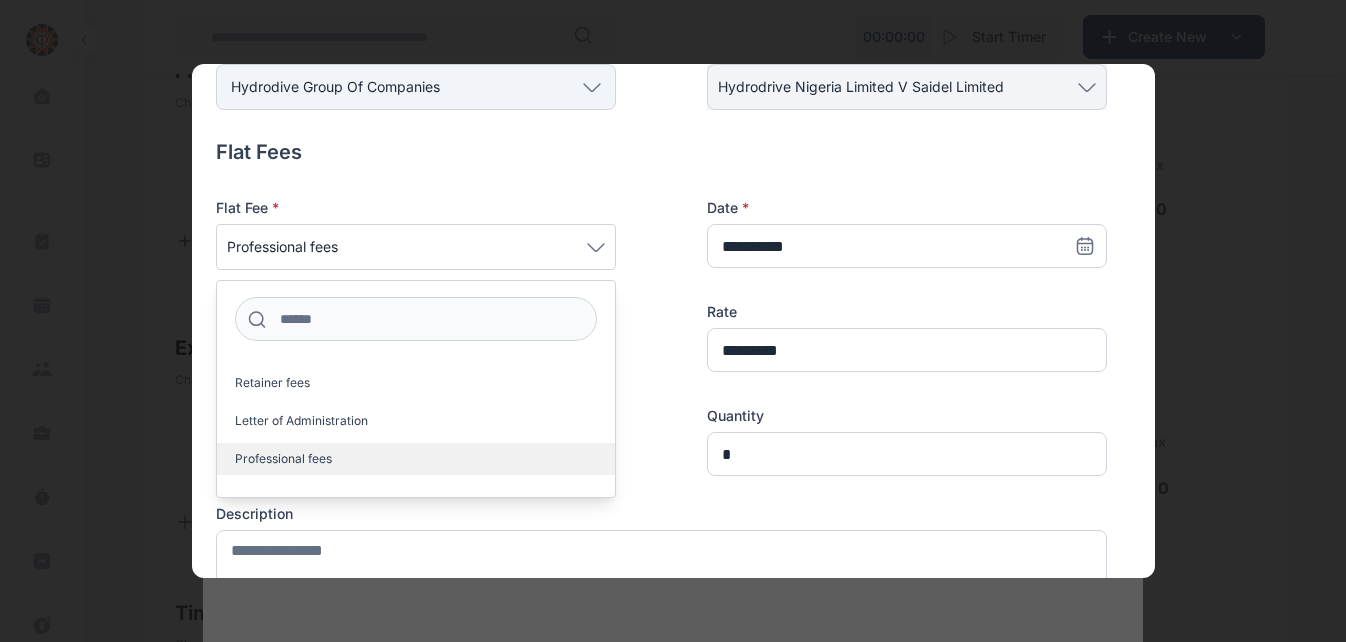 click on "Professional fees" at bounding box center (416, 459) 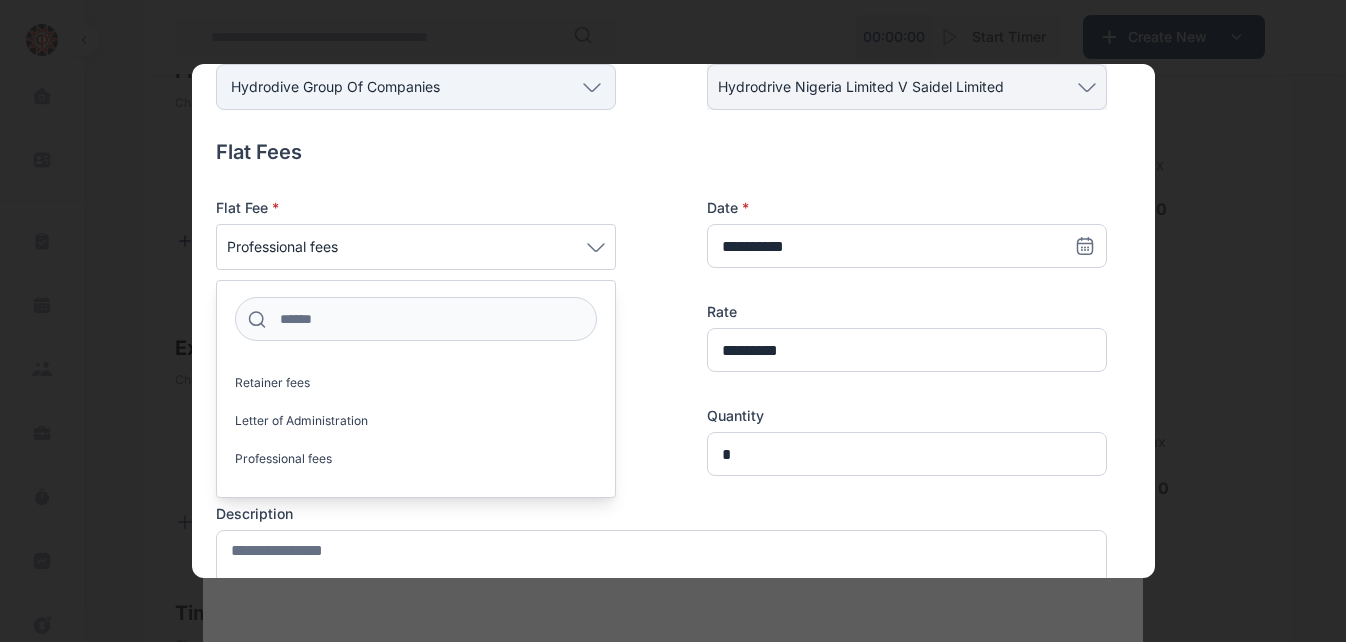 click on "[LIST]" at bounding box center (661, 337) 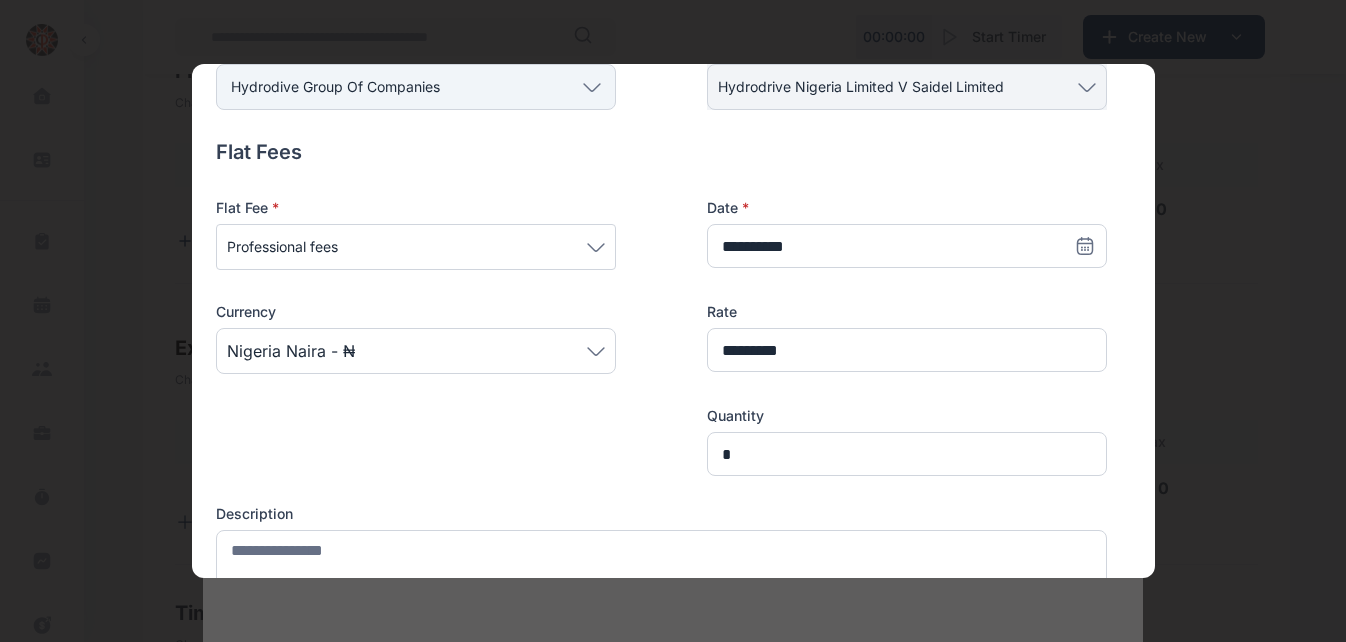 click at bounding box center (416, 441) 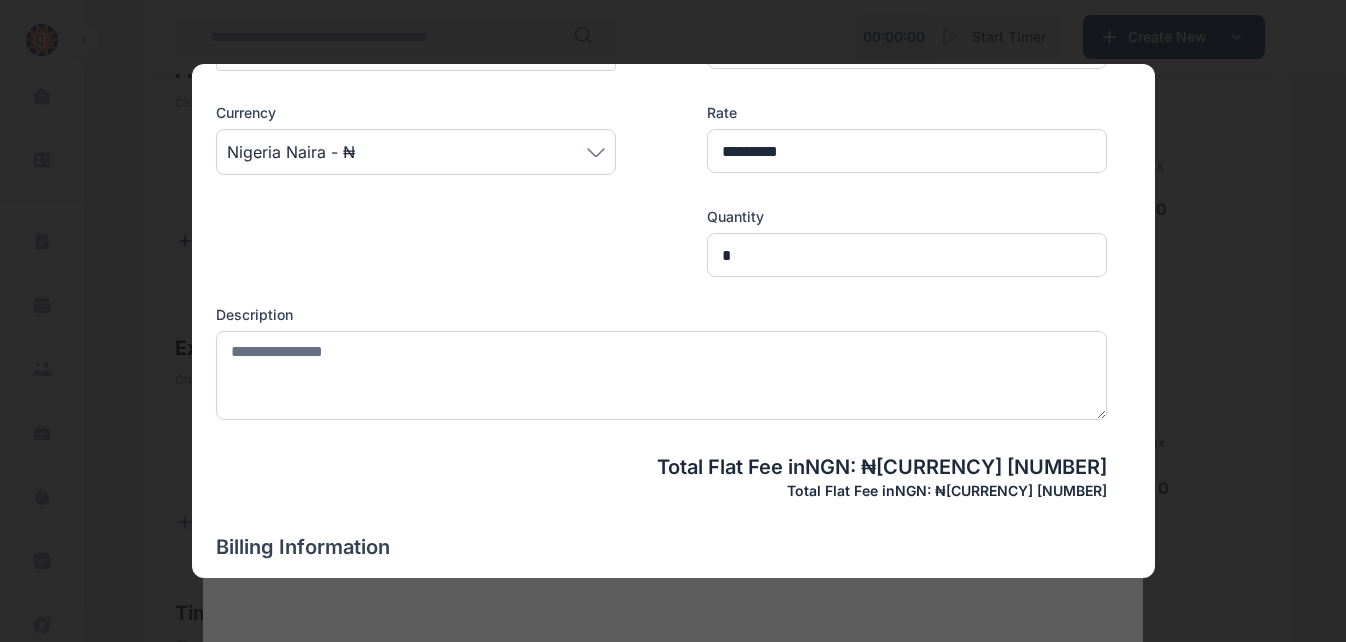 scroll, scrollTop: 382, scrollLeft: 0, axis: vertical 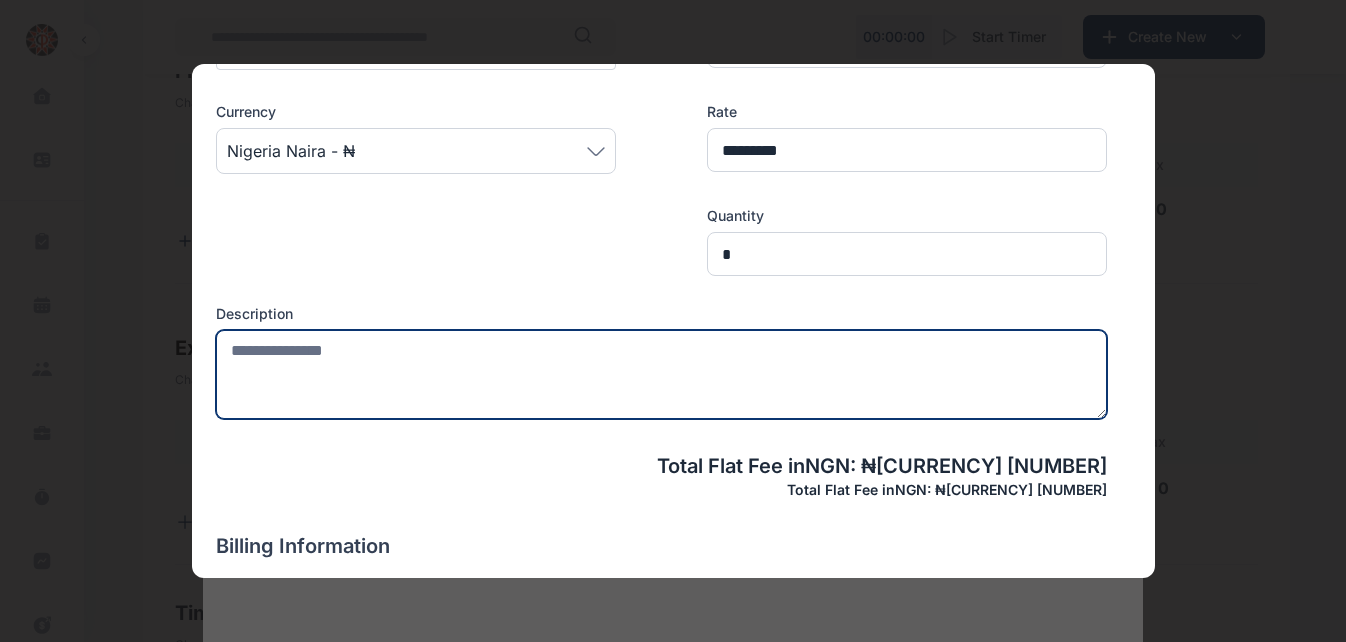 click at bounding box center [661, 374] 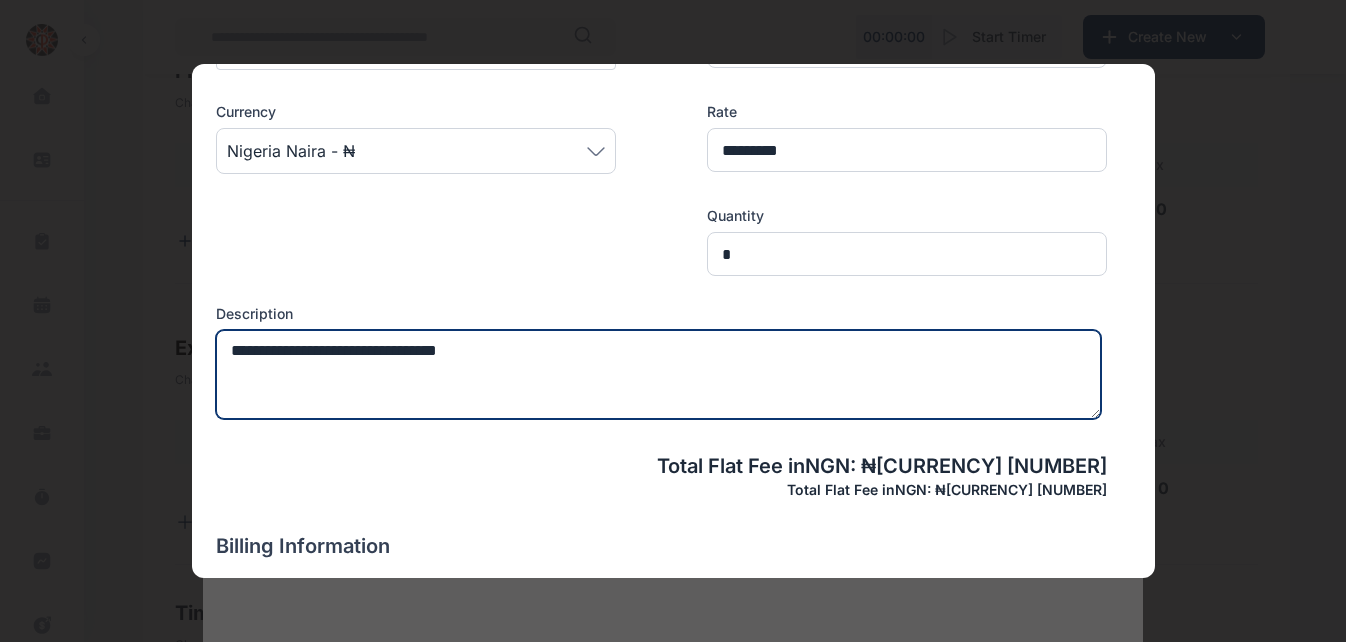 type on "**********" 